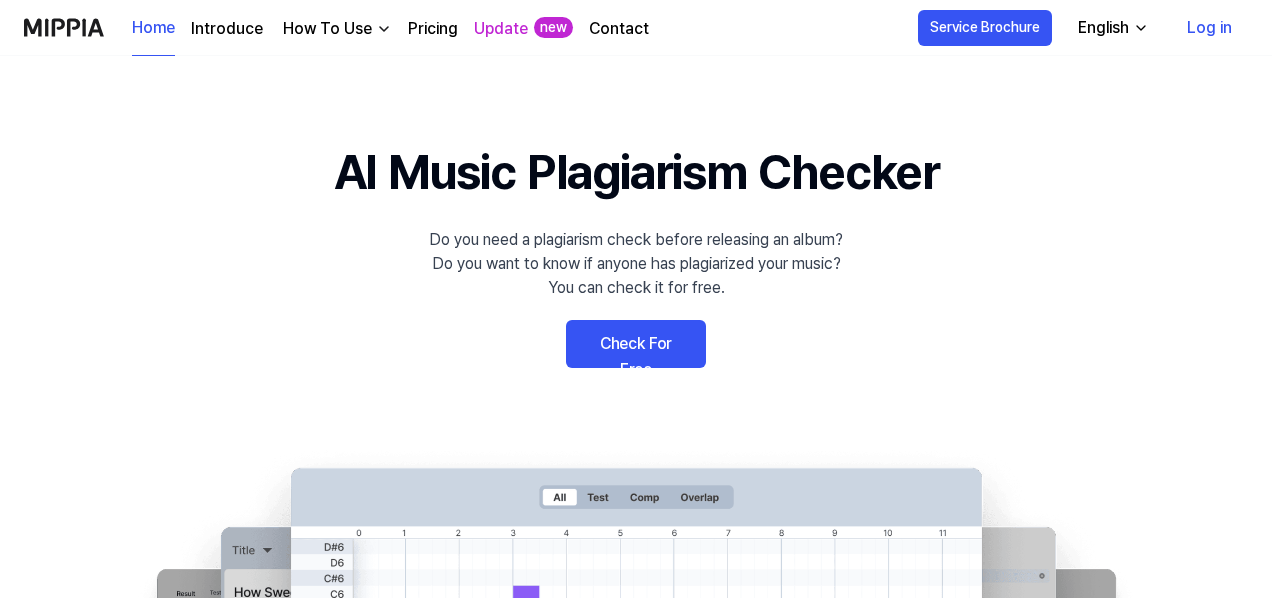 scroll, scrollTop: 2376, scrollLeft: 0, axis: vertical 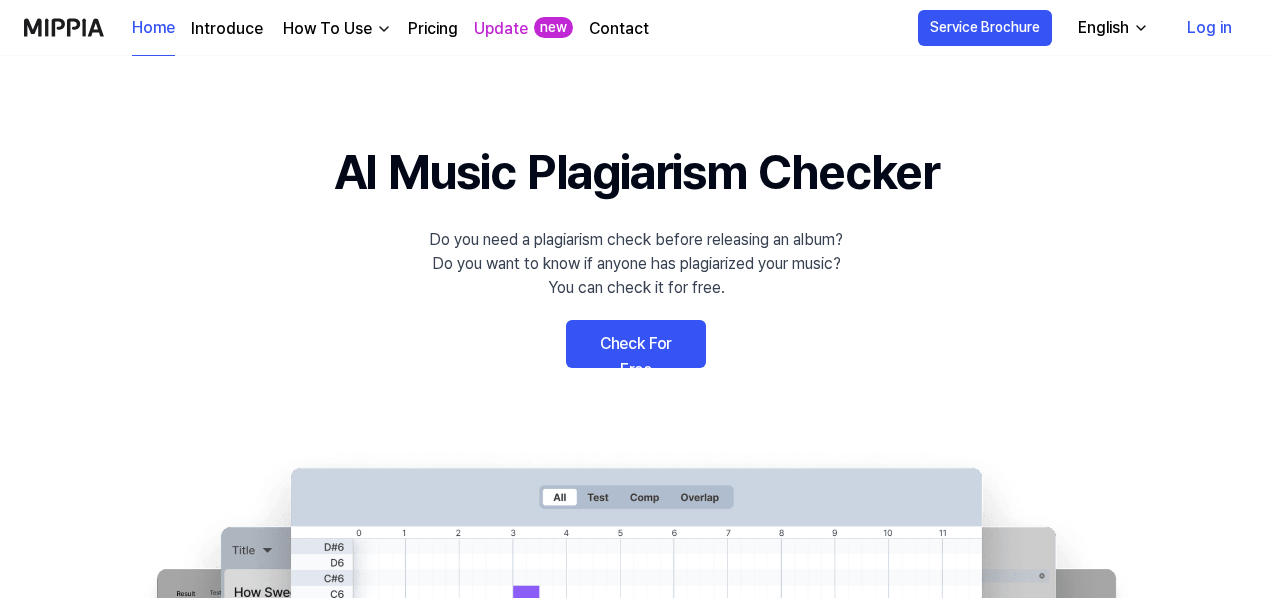 click on "Check For Free" at bounding box center [636, 344] 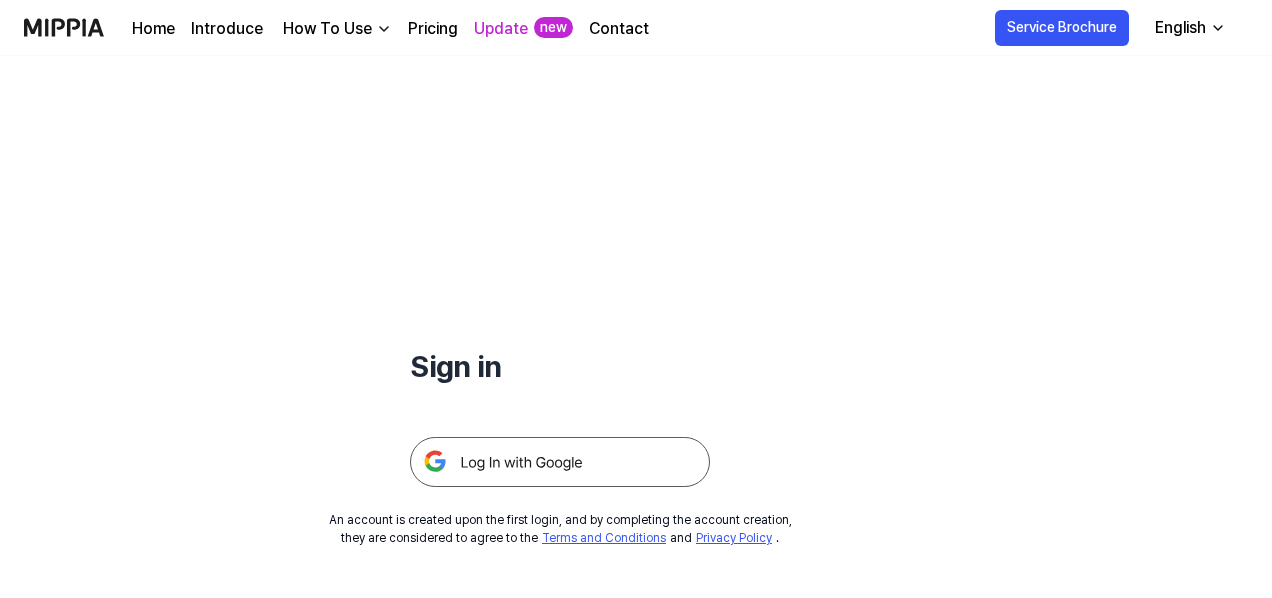 click at bounding box center [560, 462] 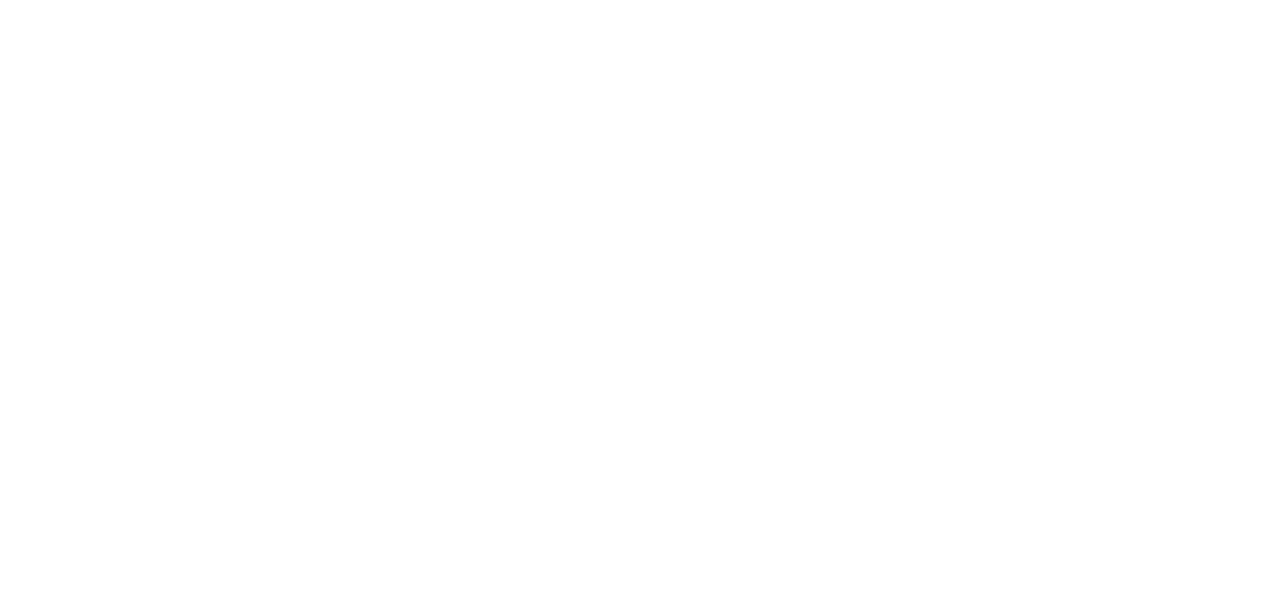 scroll, scrollTop: 0, scrollLeft: 0, axis: both 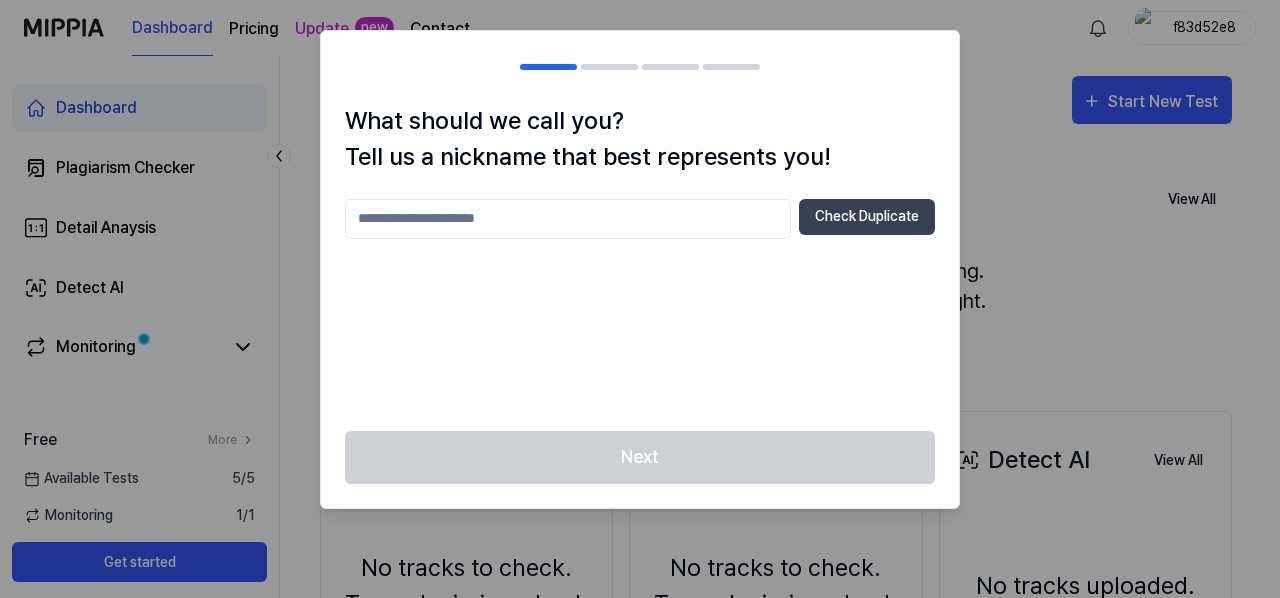 click on "Check Duplicate" at bounding box center [640, 303] 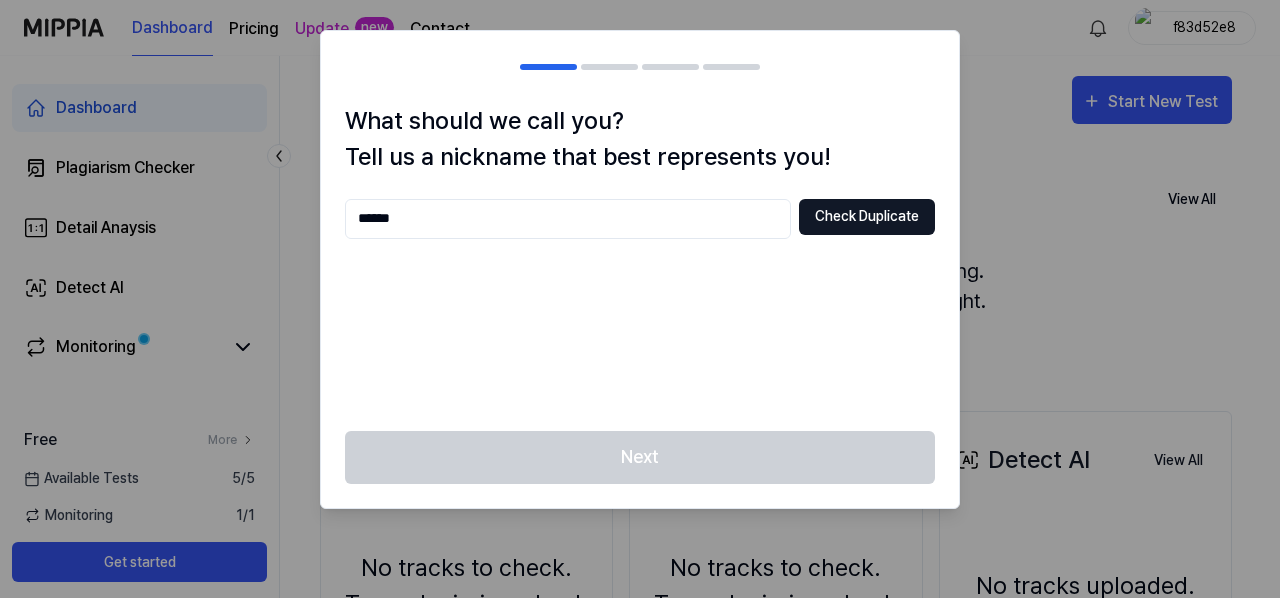 type on "******" 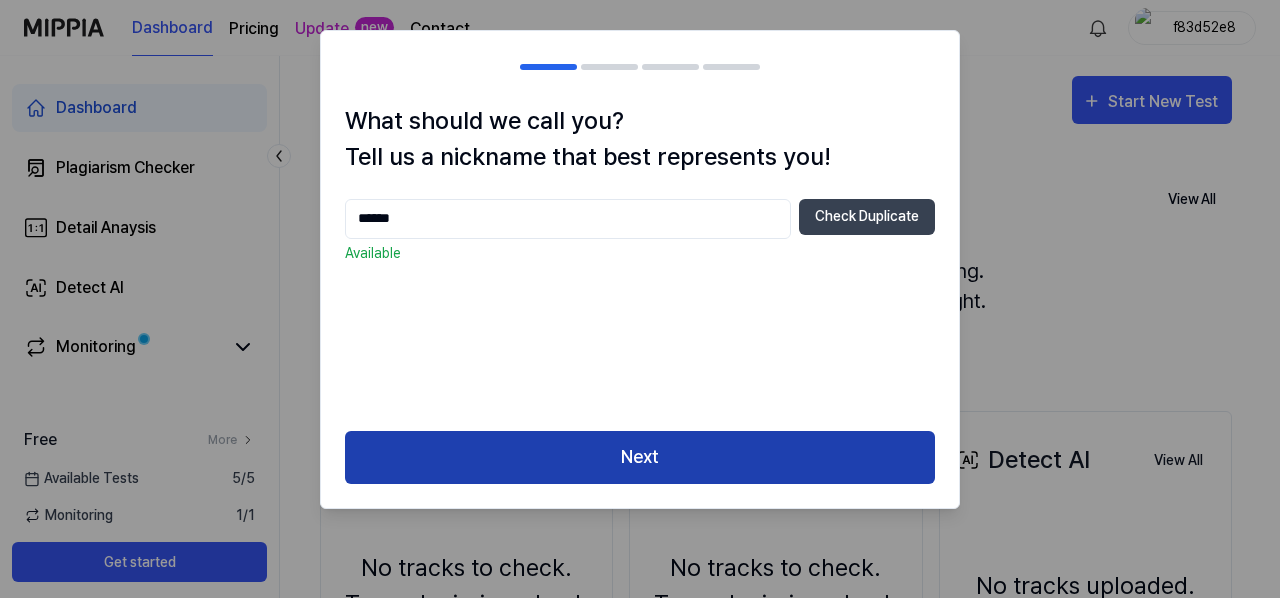 click on "Next" at bounding box center [640, 457] 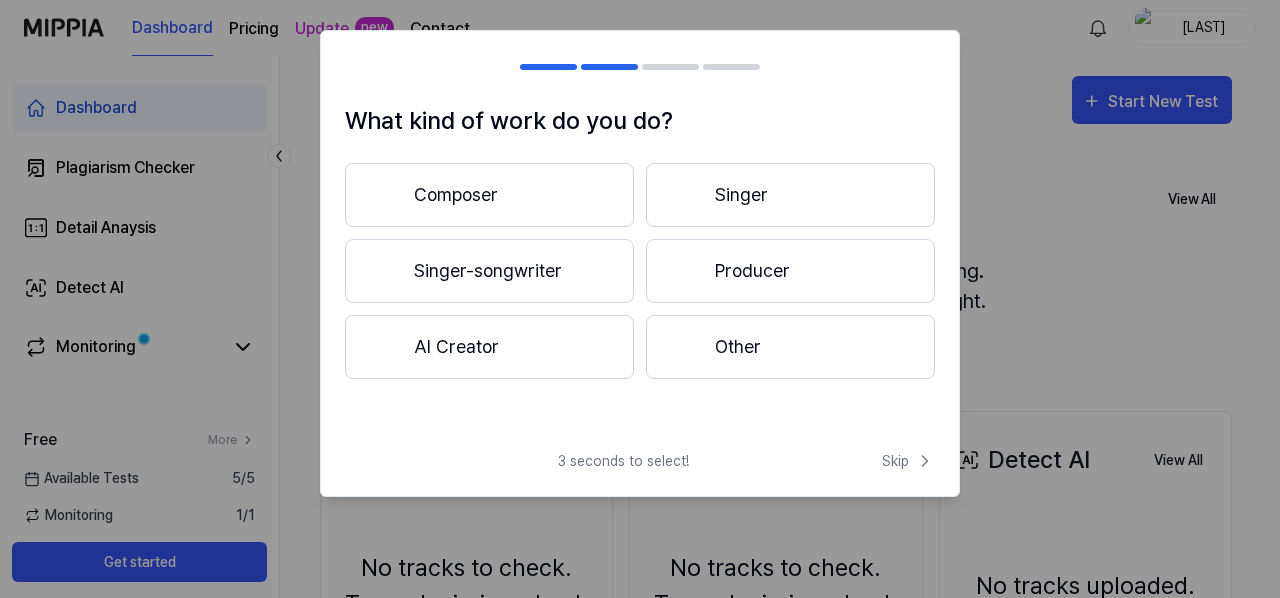 click on "Composer" at bounding box center (489, 195) 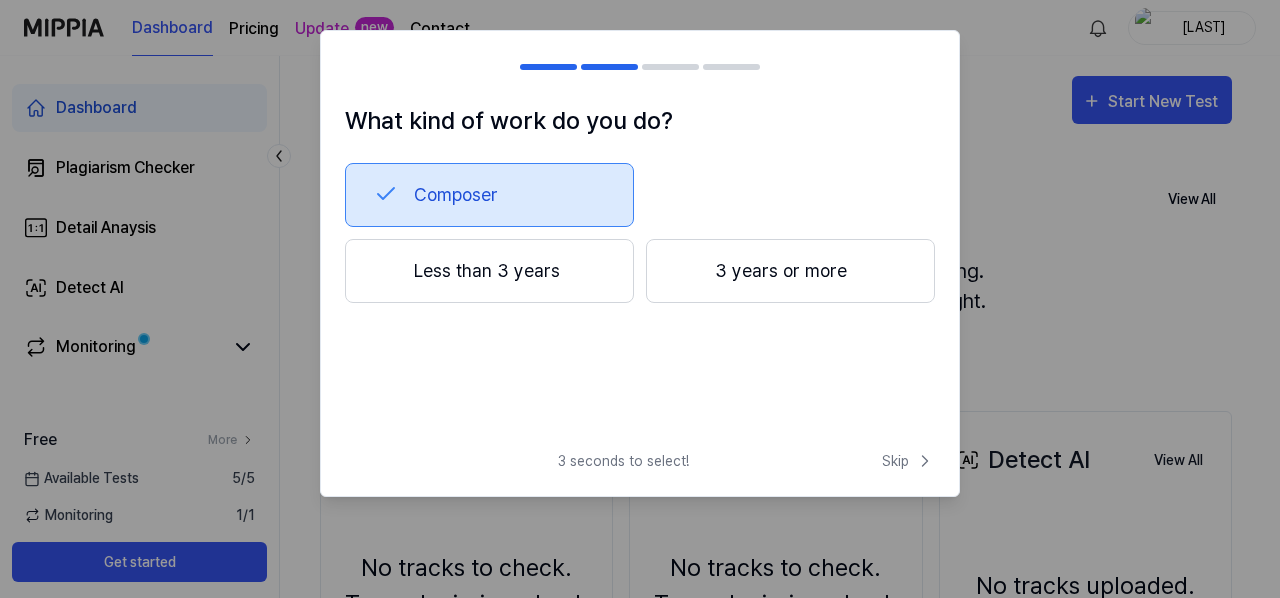 click on "3 years or more" at bounding box center (790, 271) 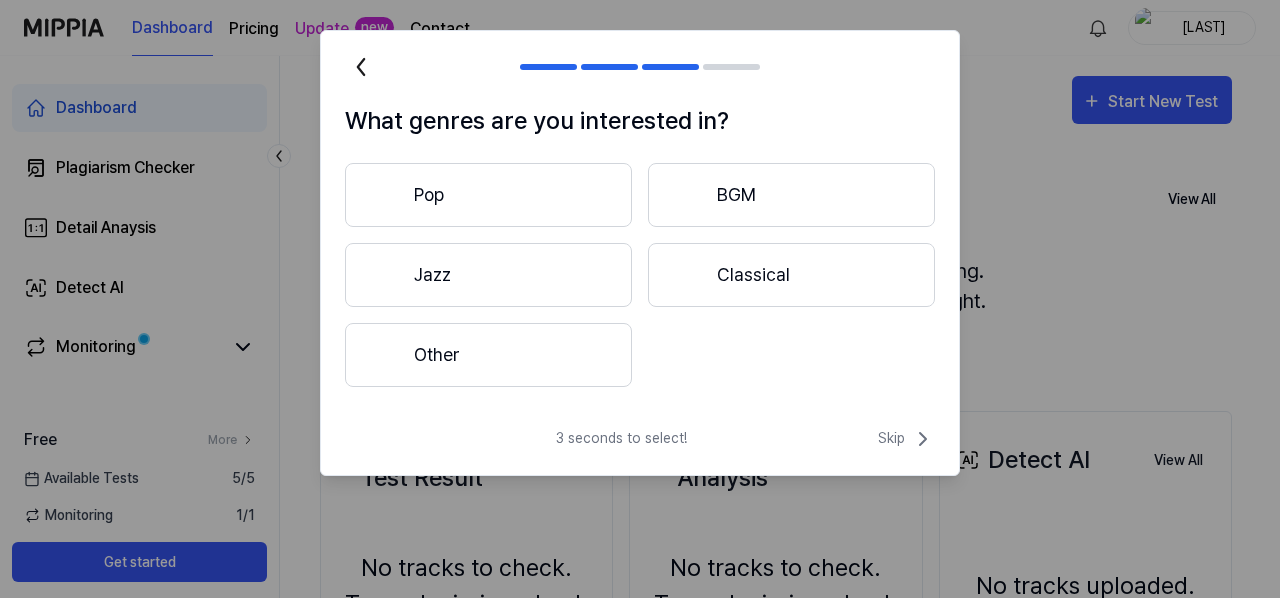 click on "Other" at bounding box center (488, 355) 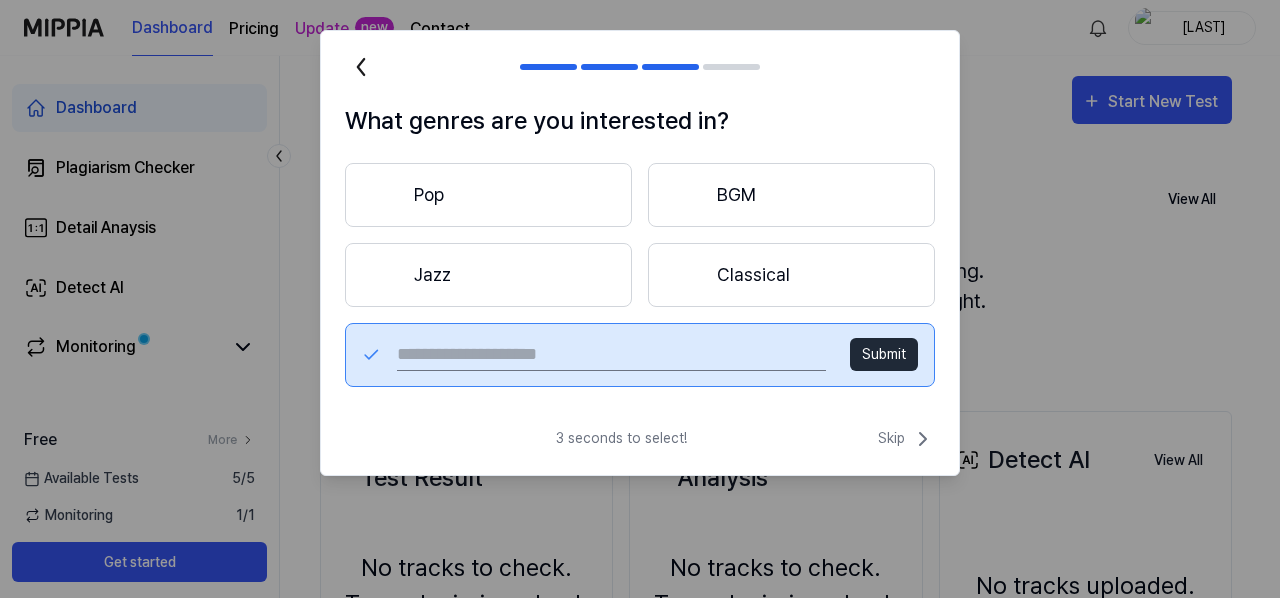 click at bounding box center [611, 355] 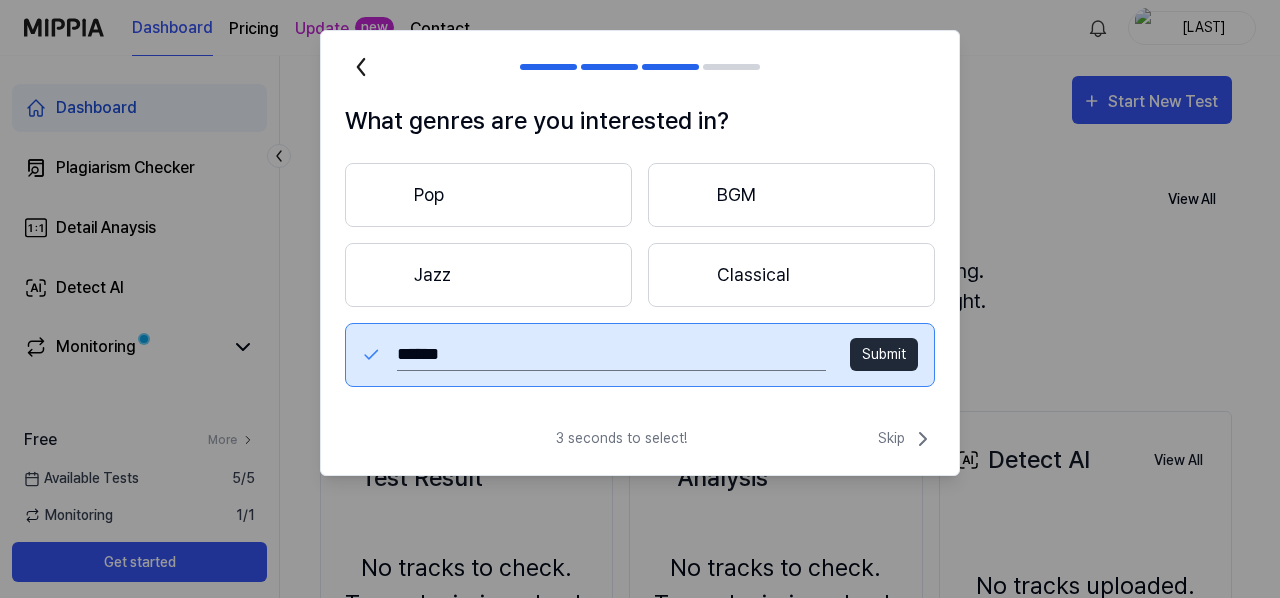 type on "******" 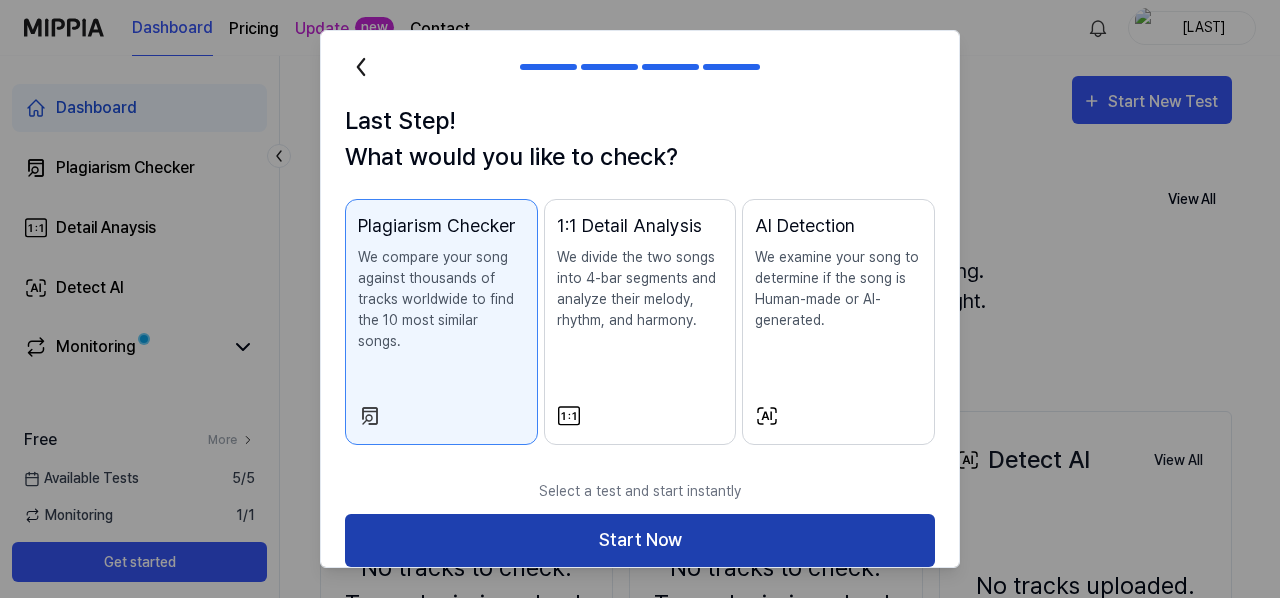 click on "Start Now" at bounding box center (640, 540) 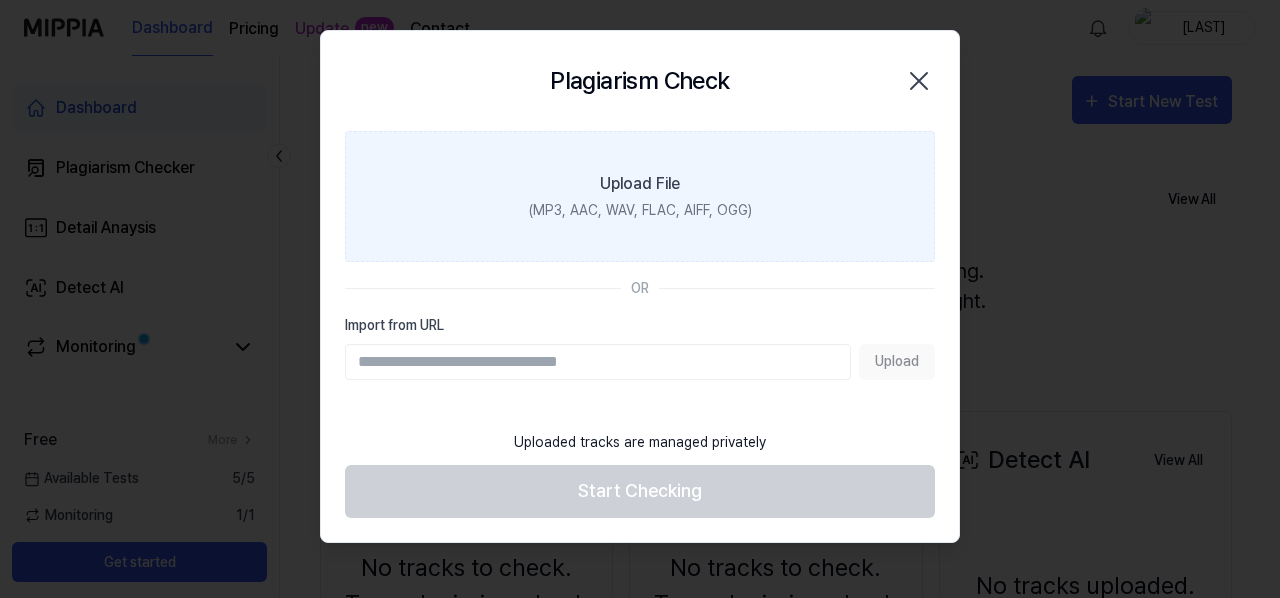 click on "Upload File" at bounding box center (640, 184) 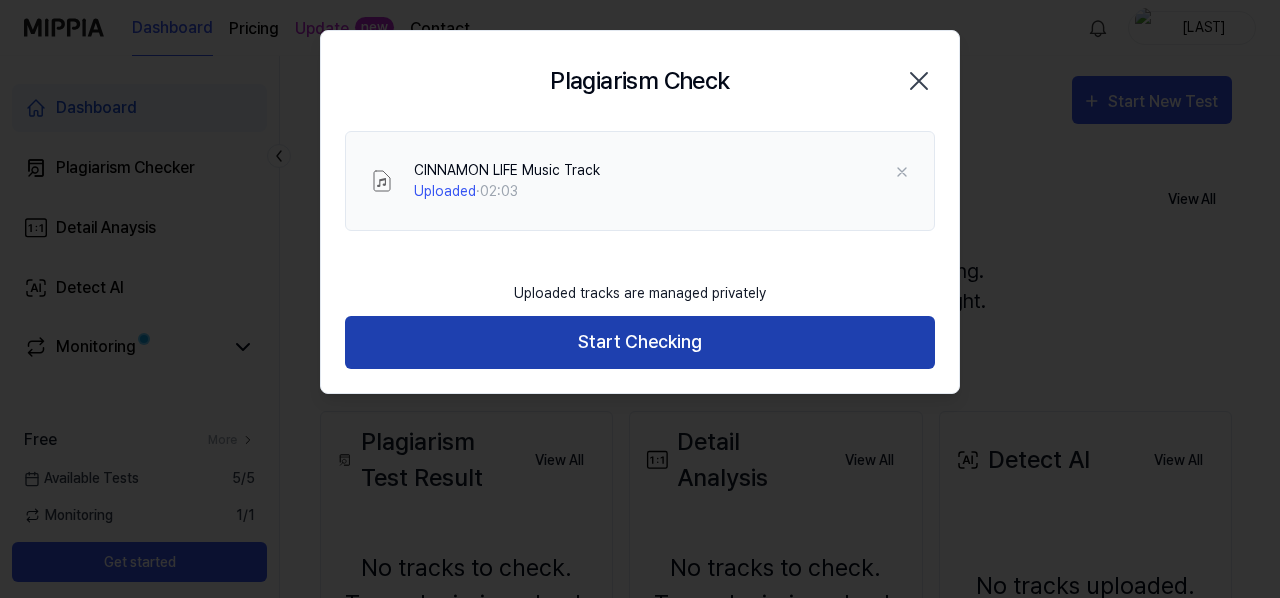 click on "Start Checking" at bounding box center [640, 342] 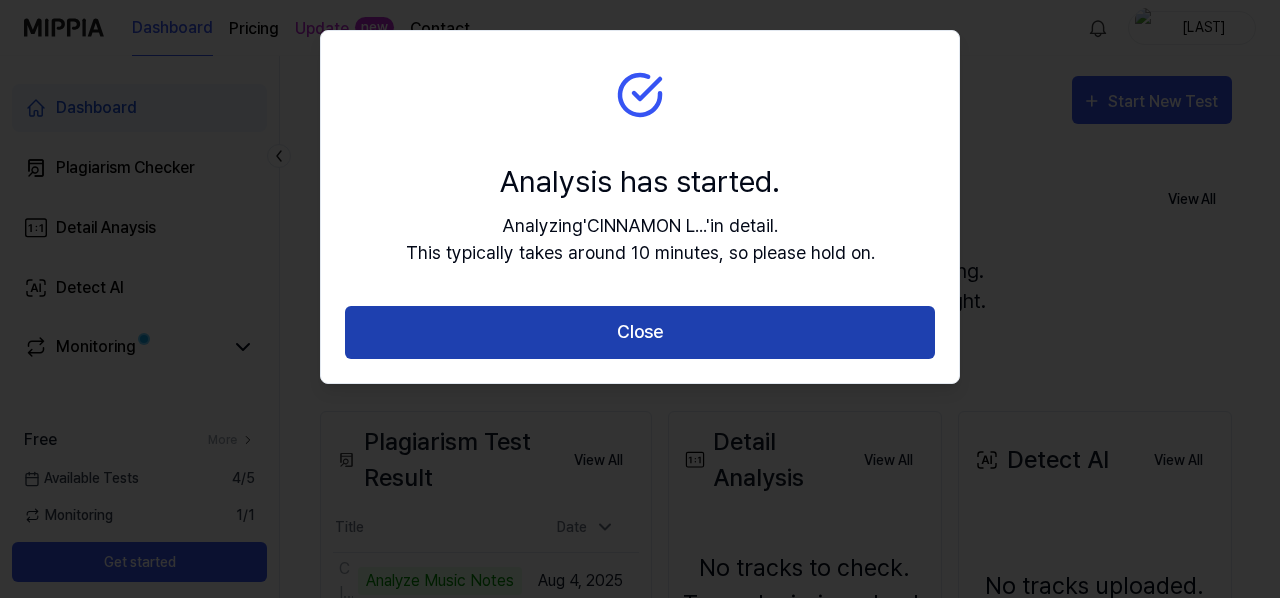 click on "Close" at bounding box center [640, 332] 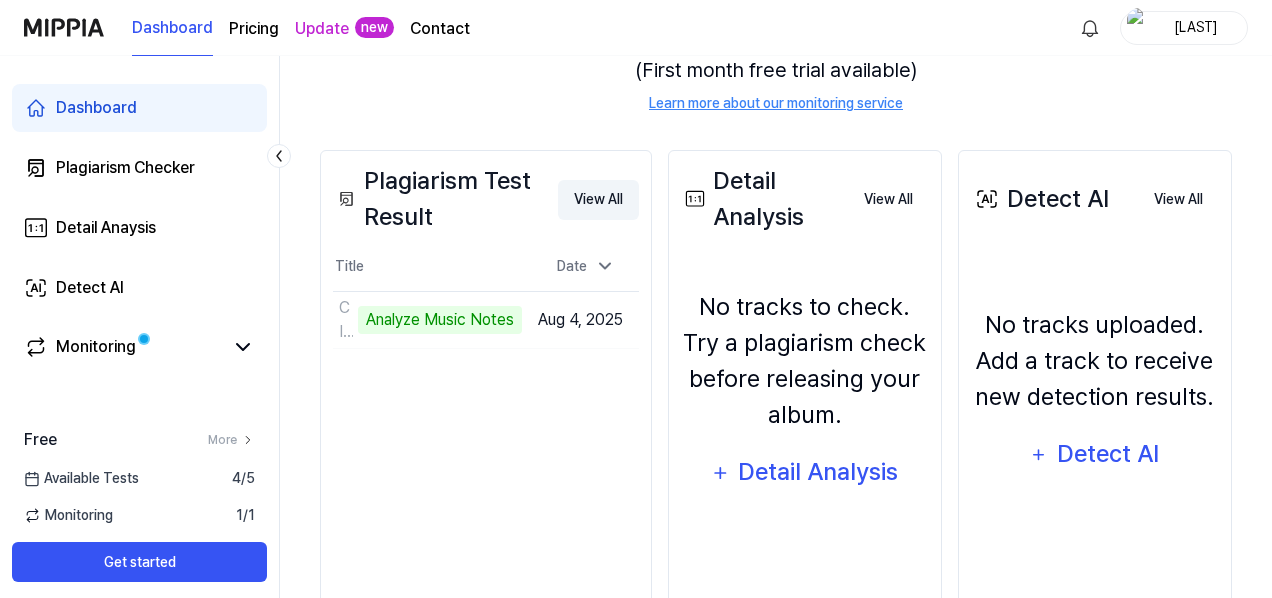 scroll, scrollTop: 262, scrollLeft: 0, axis: vertical 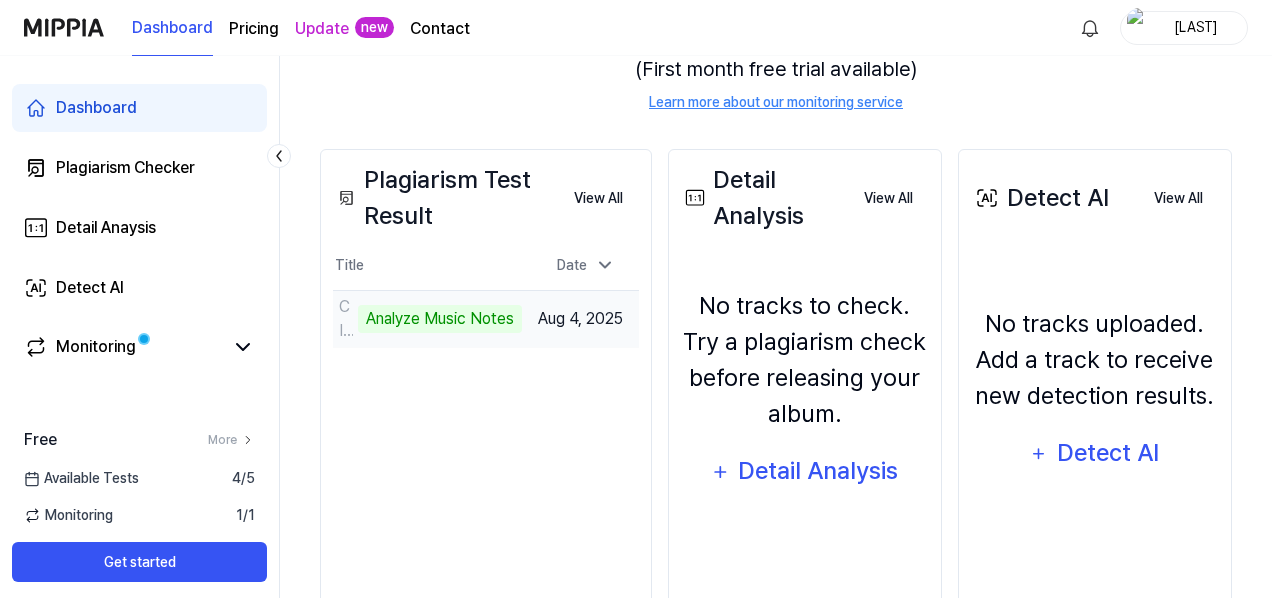 click on "Analyze Music Notes" at bounding box center (440, 319) 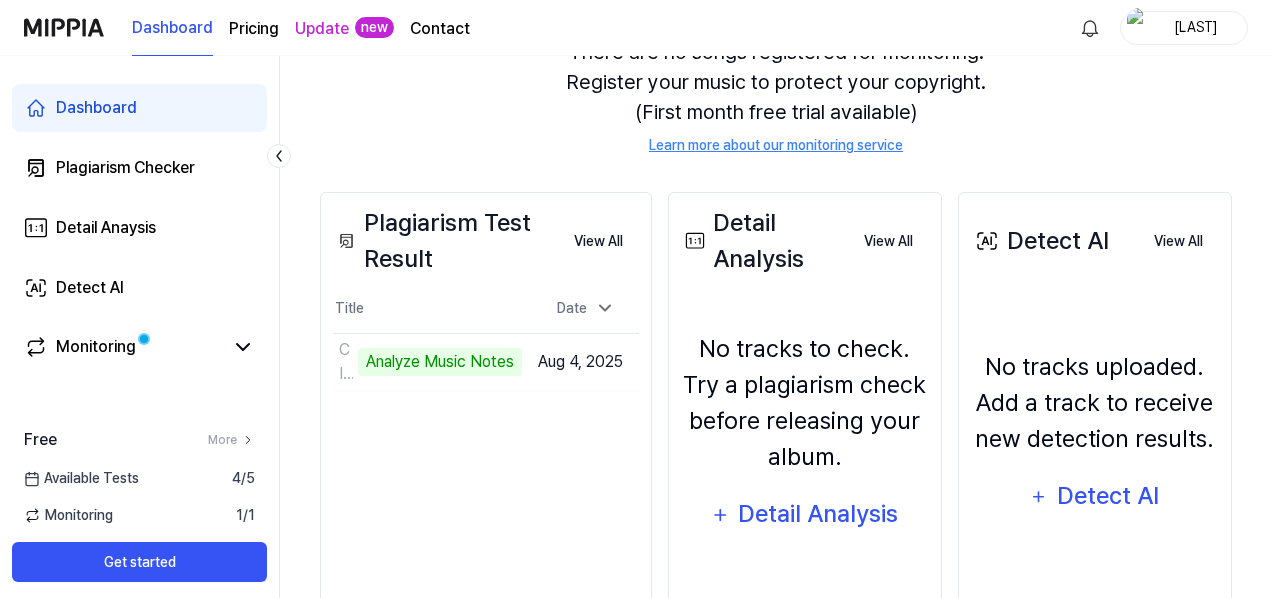 scroll, scrollTop: 0, scrollLeft: 0, axis: both 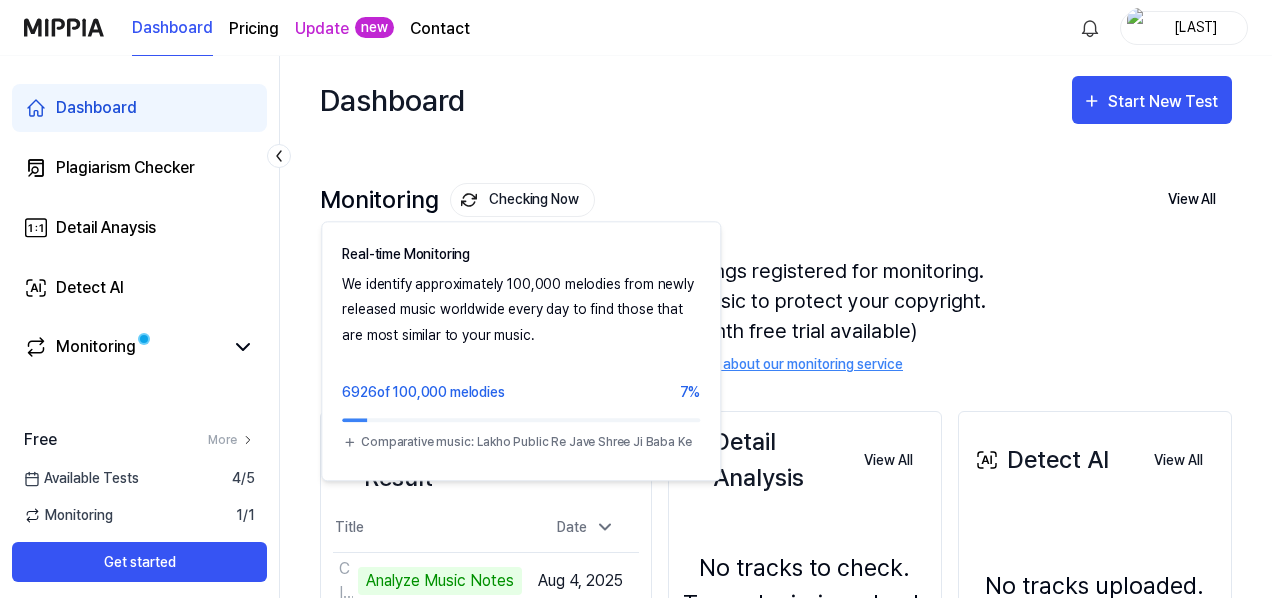 click on "Checking Now" at bounding box center [522, 200] 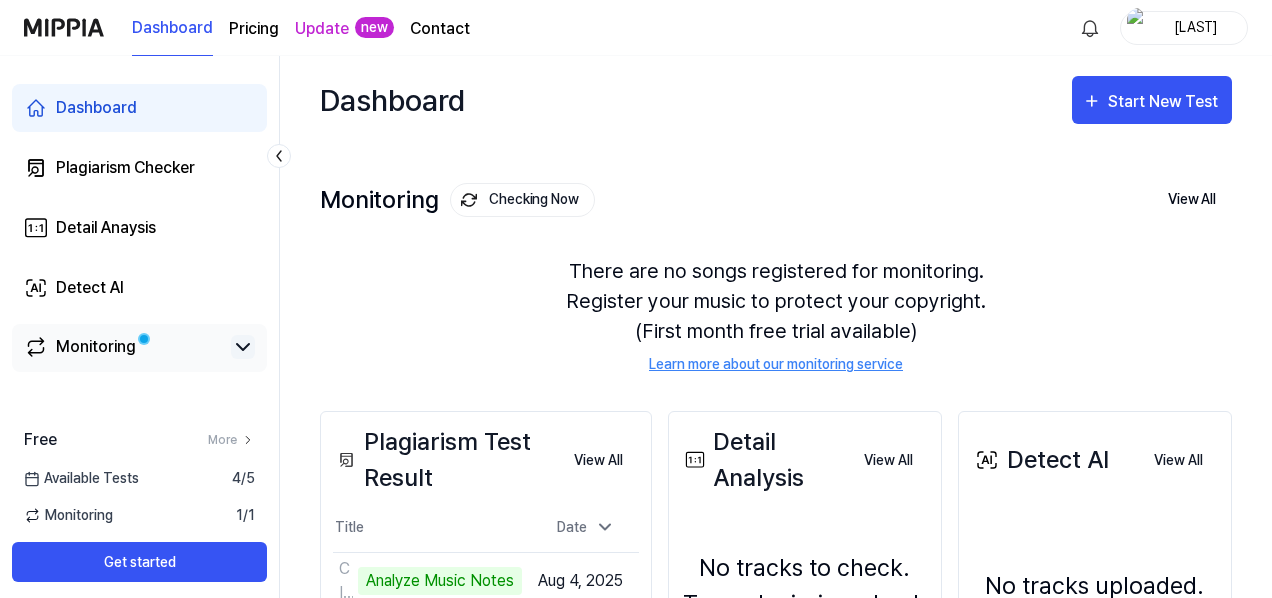 click 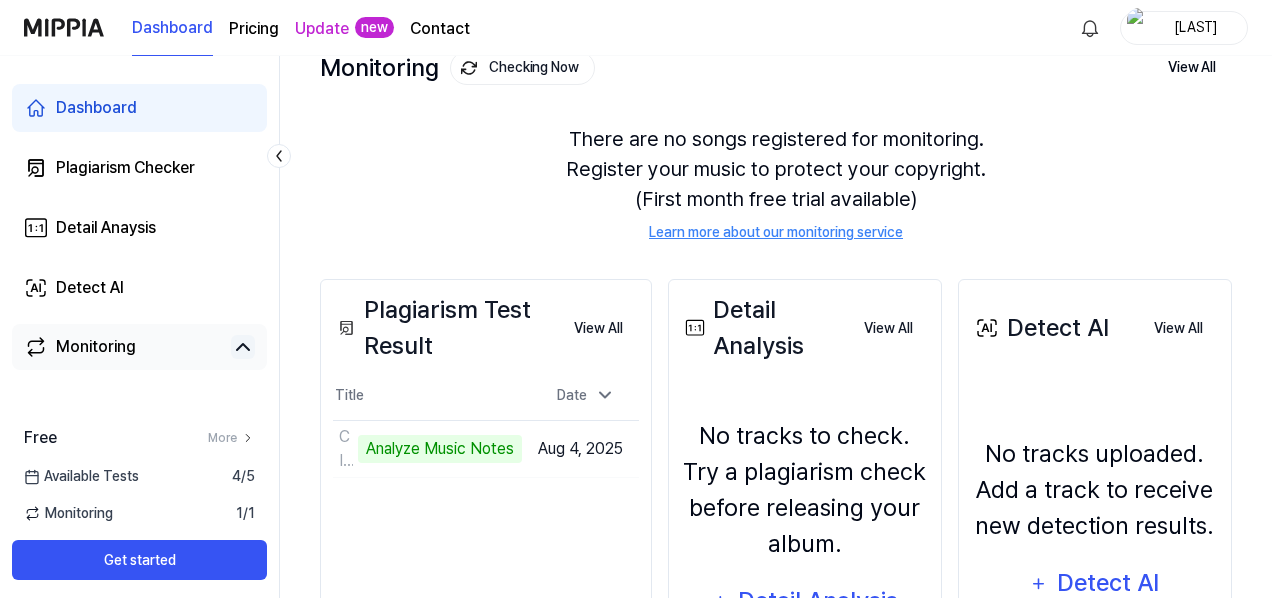 scroll, scrollTop: 0, scrollLeft: 0, axis: both 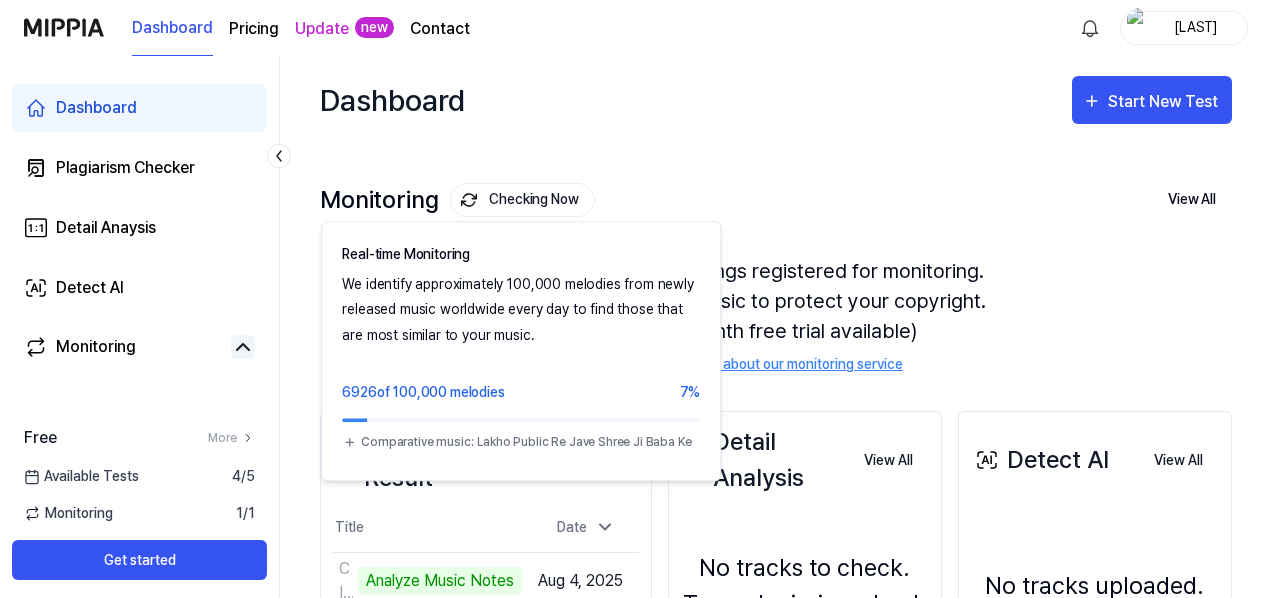 click on "Checking Now" at bounding box center [522, 200] 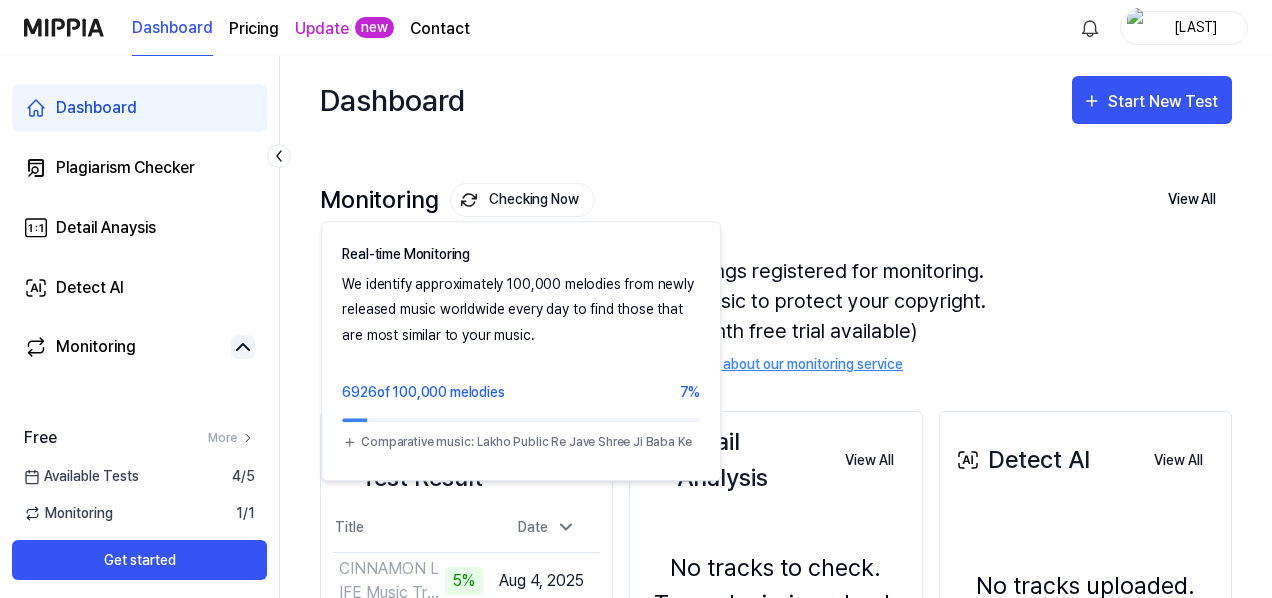 click on "Checking Now" at bounding box center (522, 200) 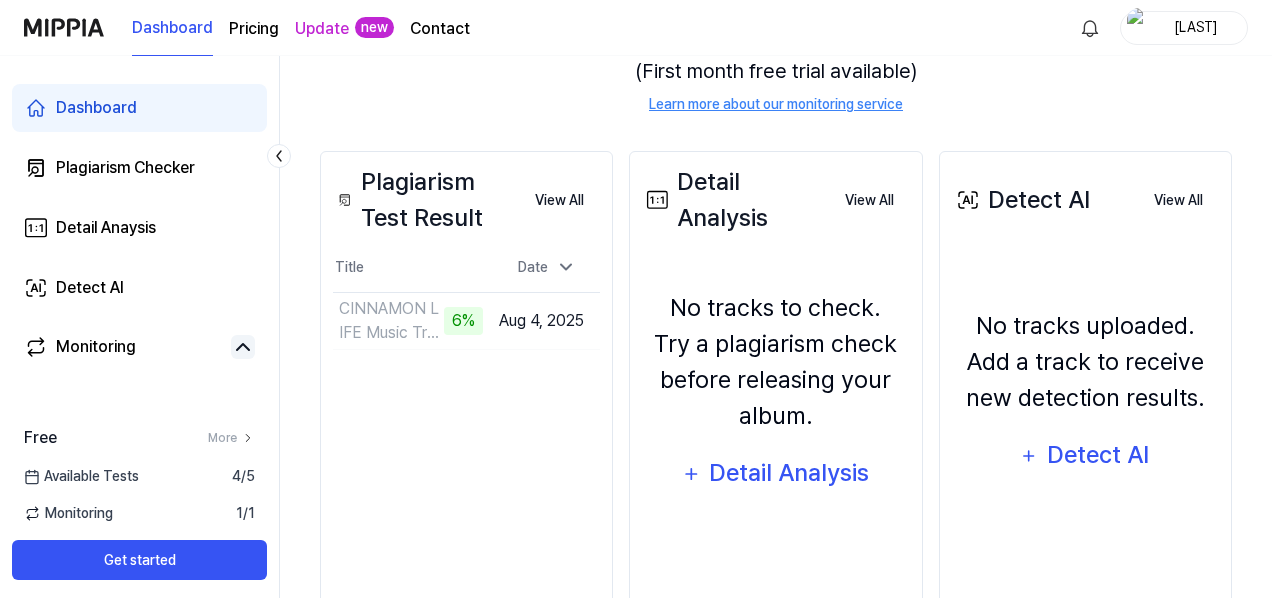 scroll, scrollTop: 309, scrollLeft: 0, axis: vertical 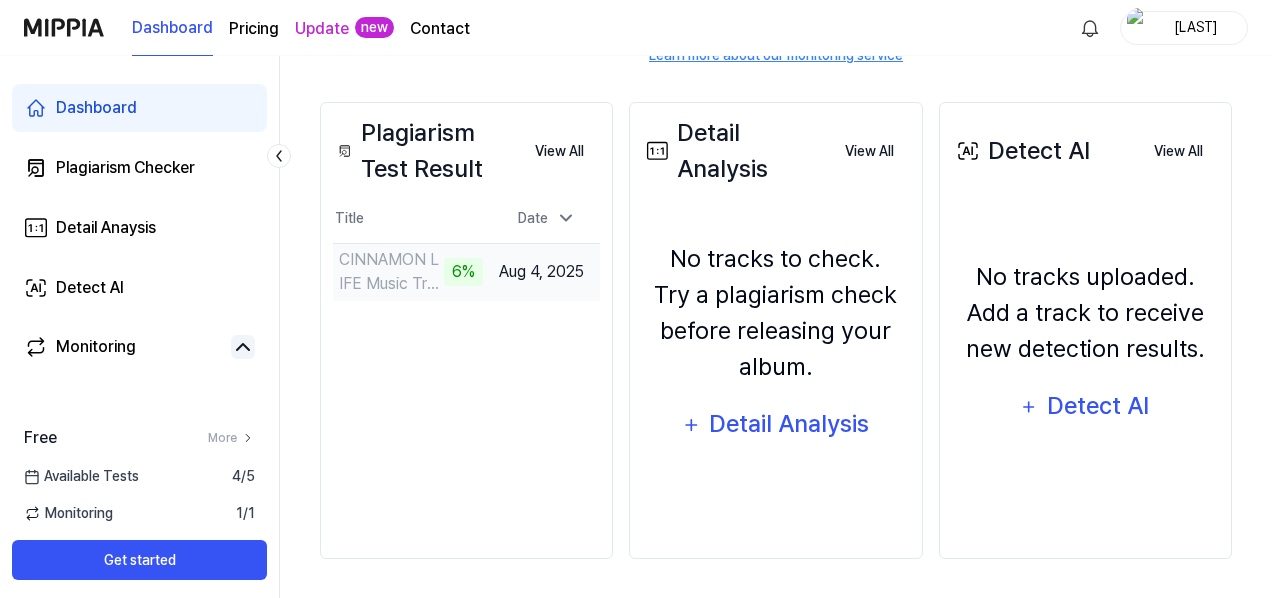 click on "6%" at bounding box center [463, 272] 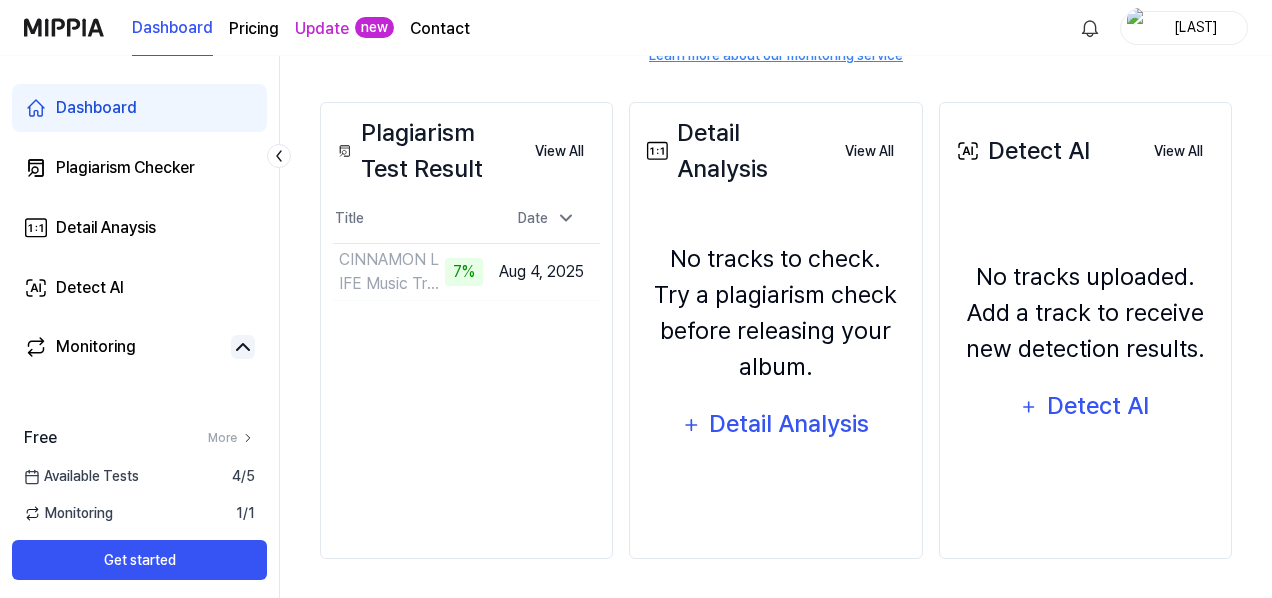 click on "Plagiarism Test Result View All Plagiarism Test Result Title Date CINNAMON LIFE Music Track  7% Go to Results Aug 4, 2025 View All" at bounding box center [466, 330] 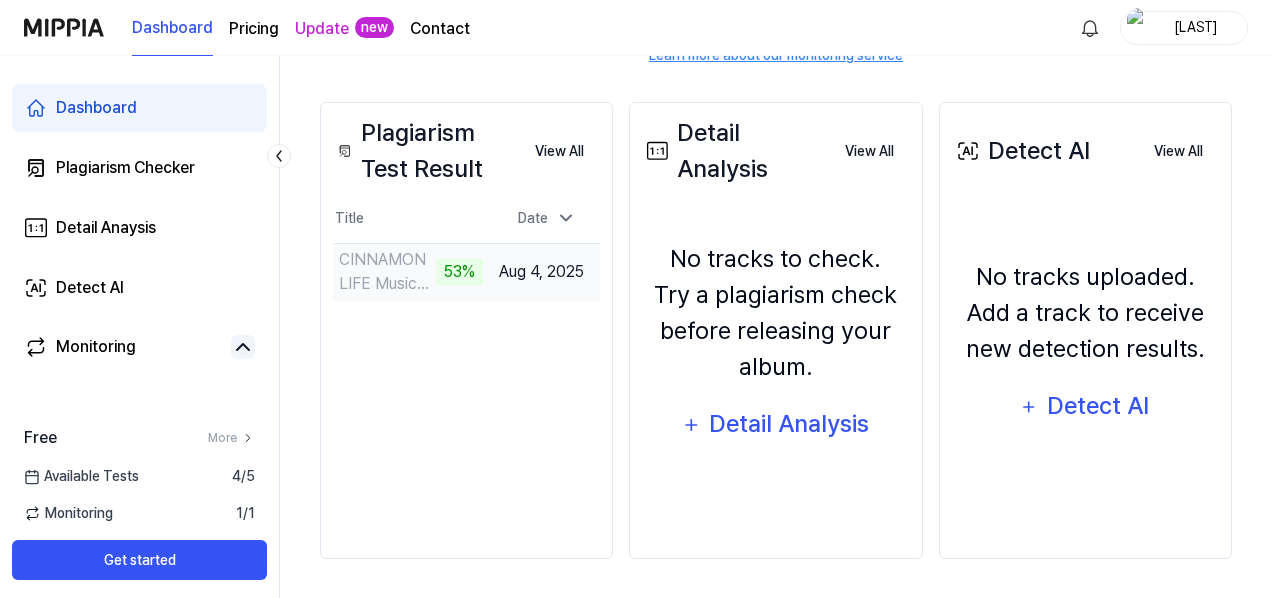 click on "CINNAMON LIFE Music Track  53%" at bounding box center (408, 272) 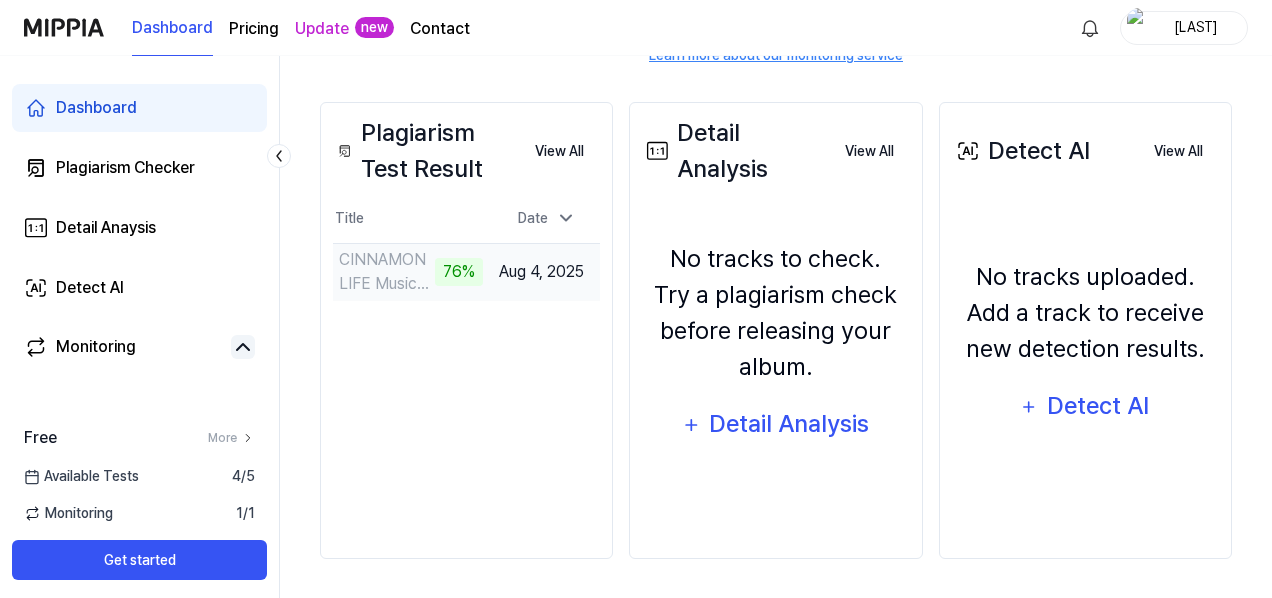 click on "76%" at bounding box center [459, 272] 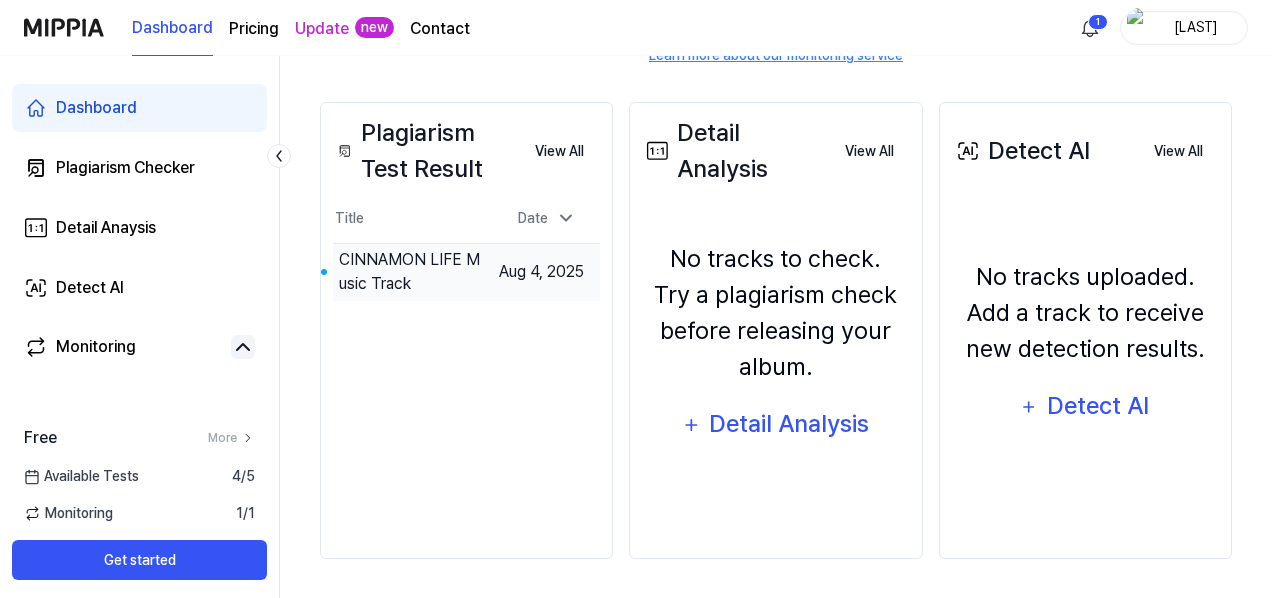 click on "CINNAMON LIFE Music Track" at bounding box center [411, 272] 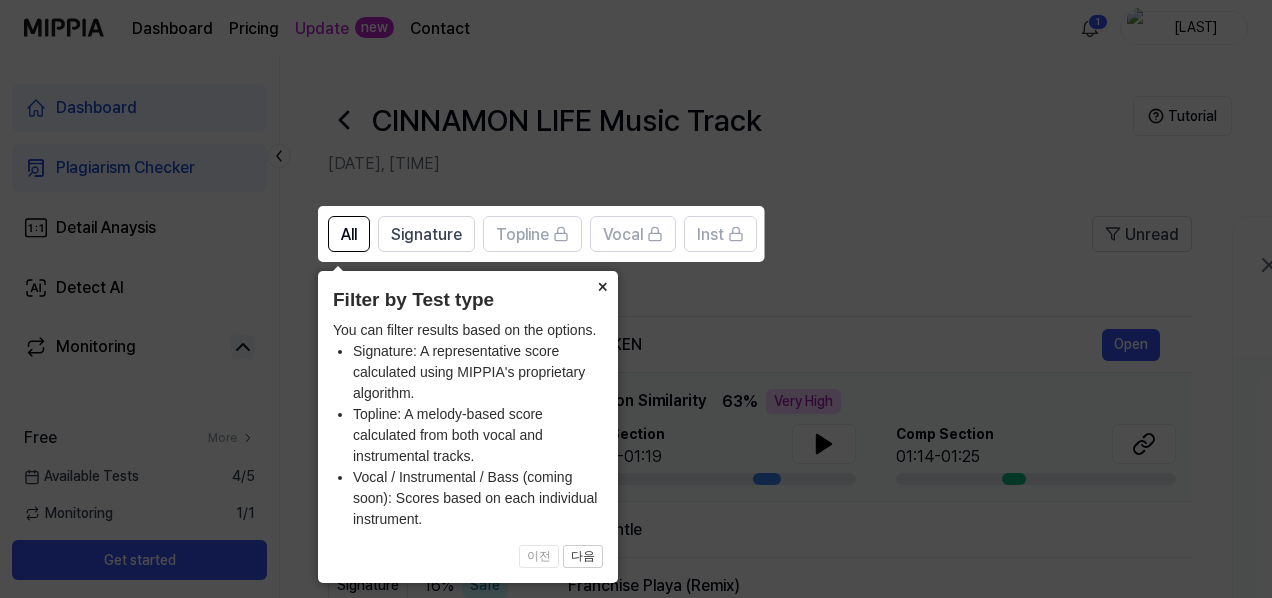 click on "×" at bounding box center (602, 285) 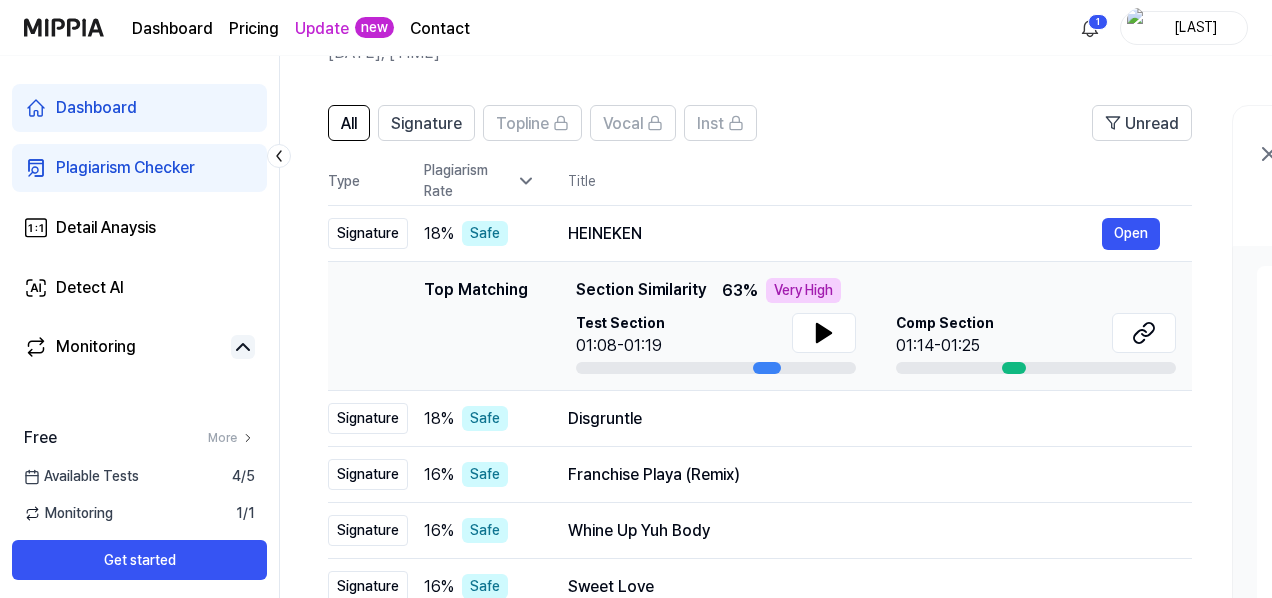 scroll, scrollTop: 125, scrollLeft: 0, axis: vertical 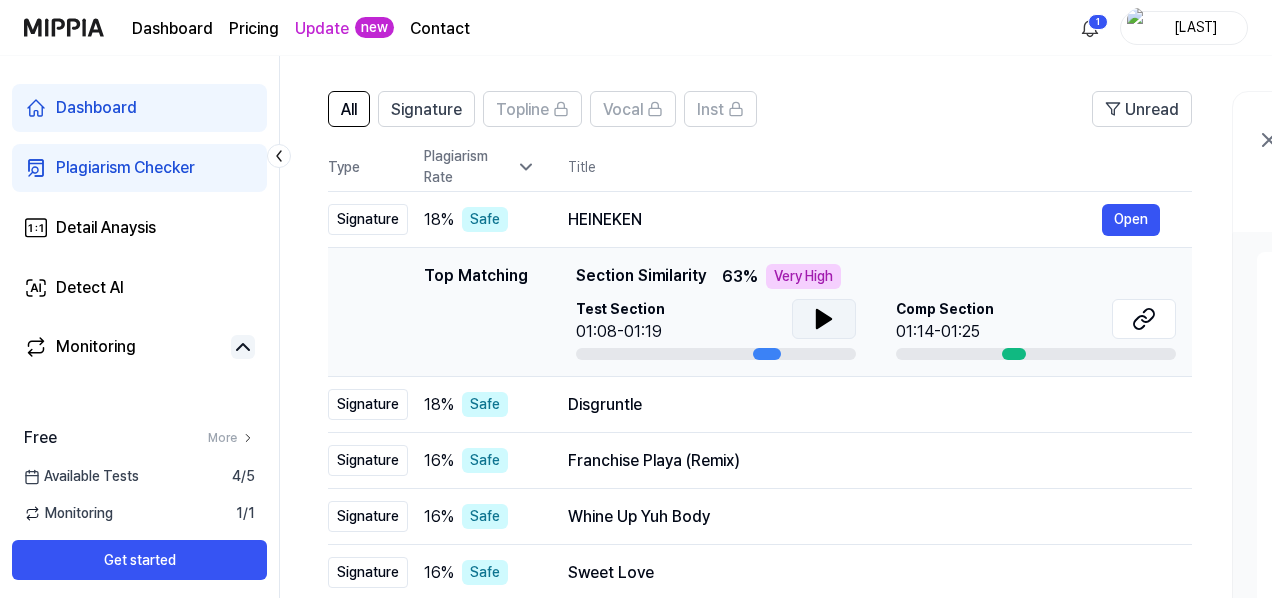click 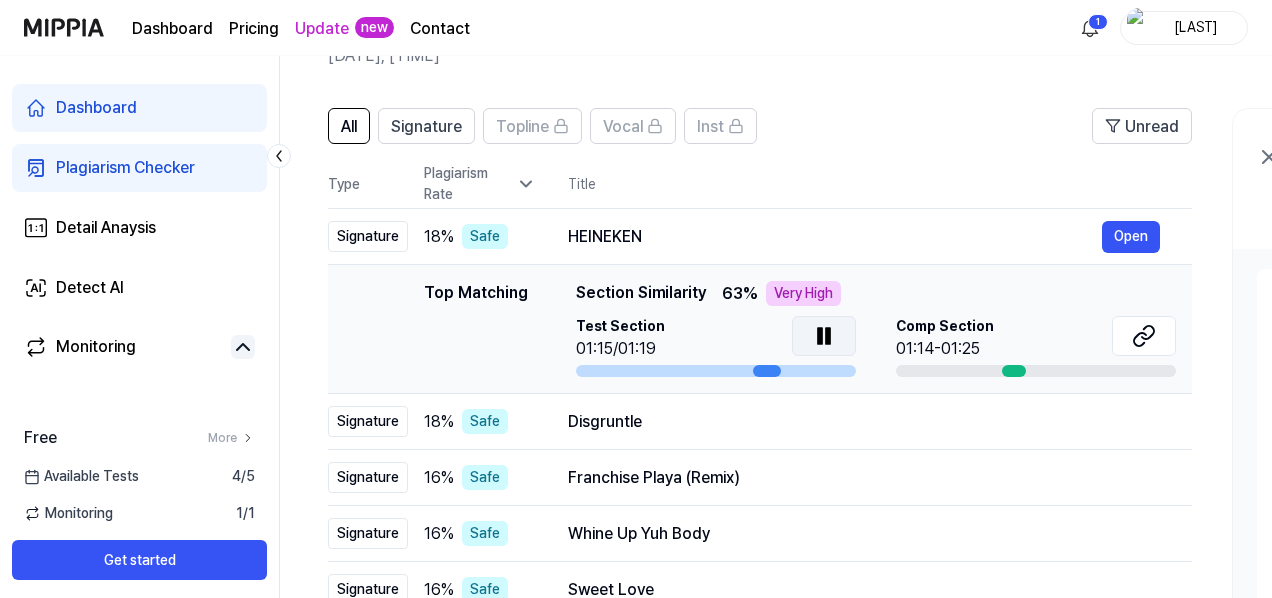scroll, scrollTop: 106, scrollLeft: 0, axis: vertical 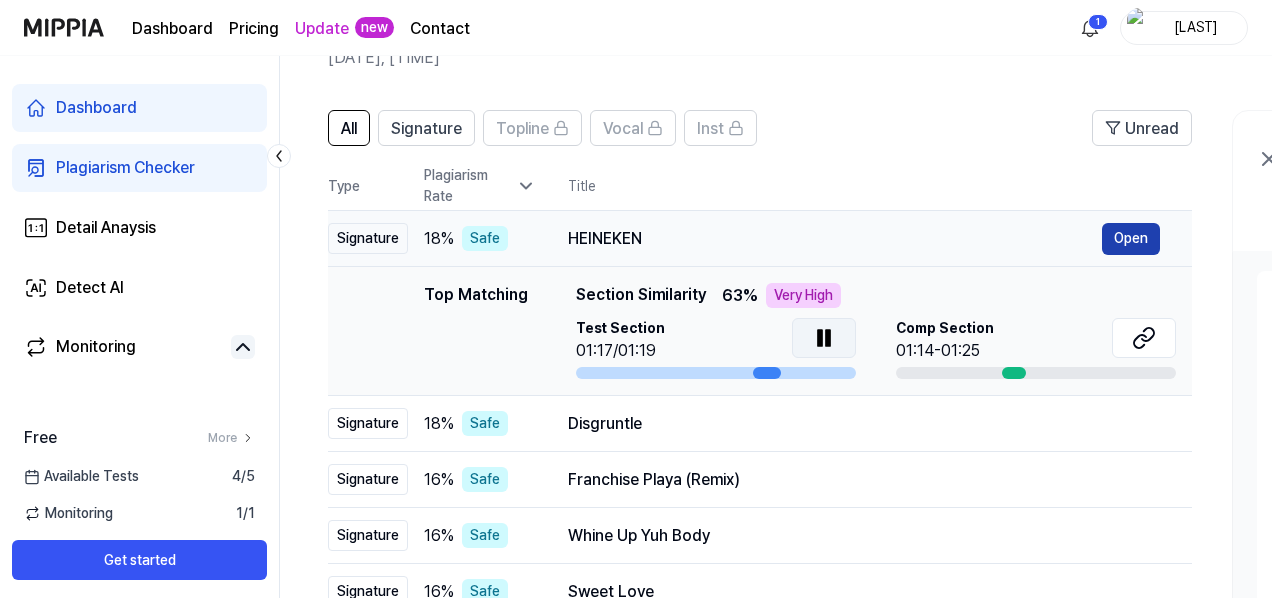 click on "Open" at bounding box center [1131, 239] 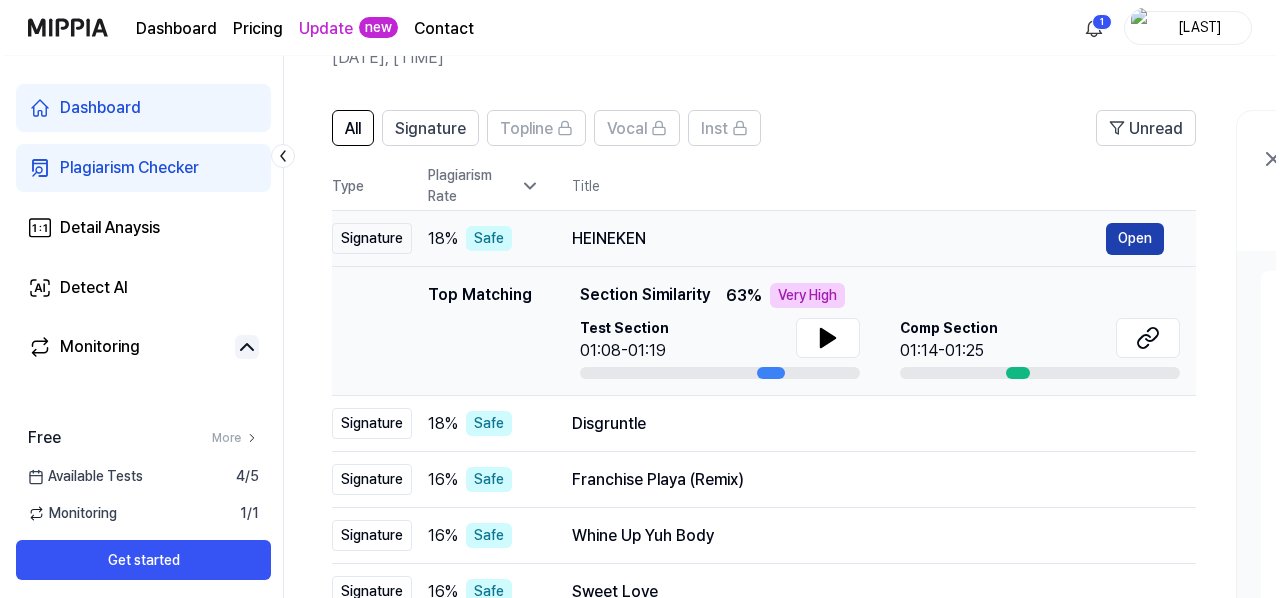 scroll, scrollTop: 0, scrollLeft: 0, axis: both 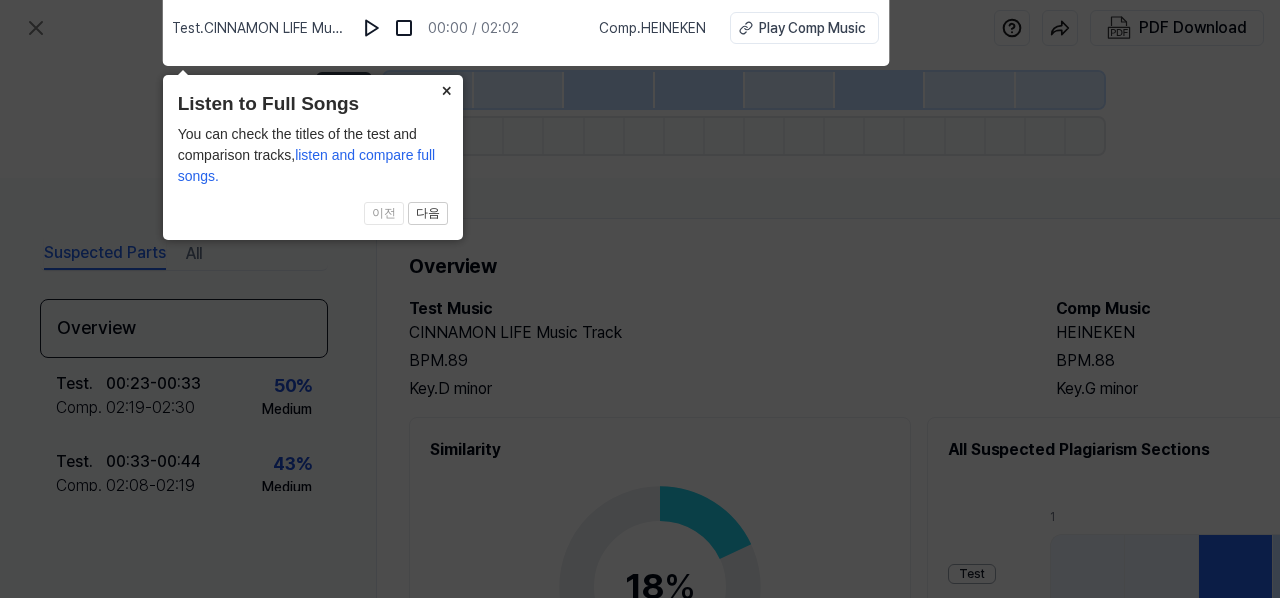click on "×" at bounding box center [447, 89] 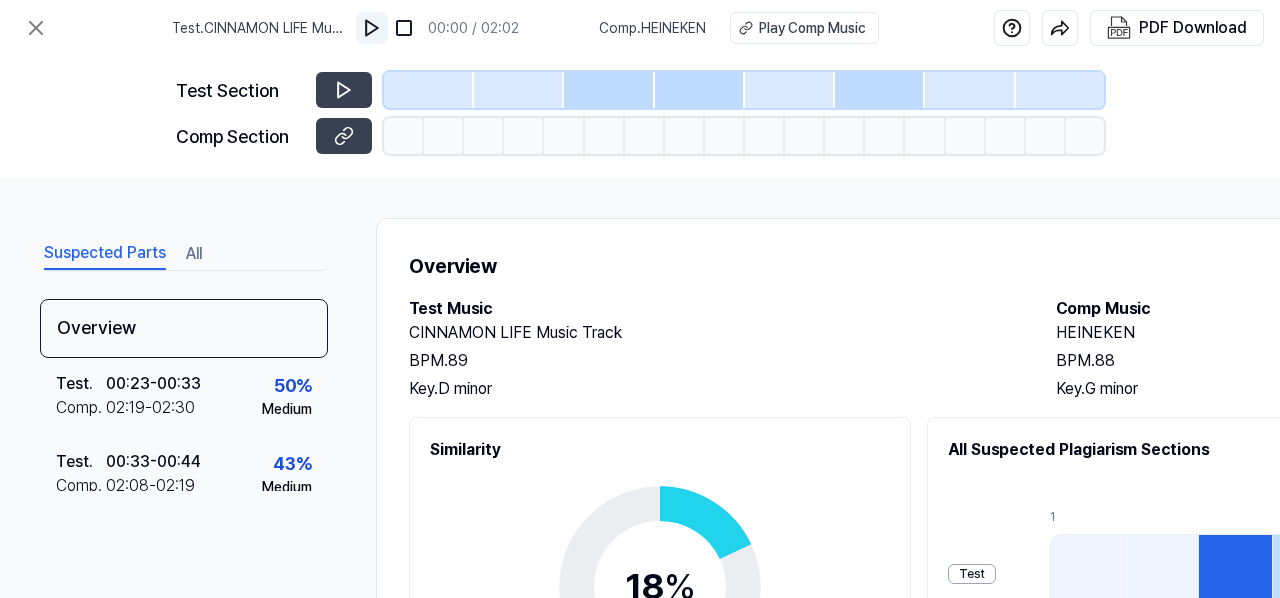 click at bounding box center (372, 28) 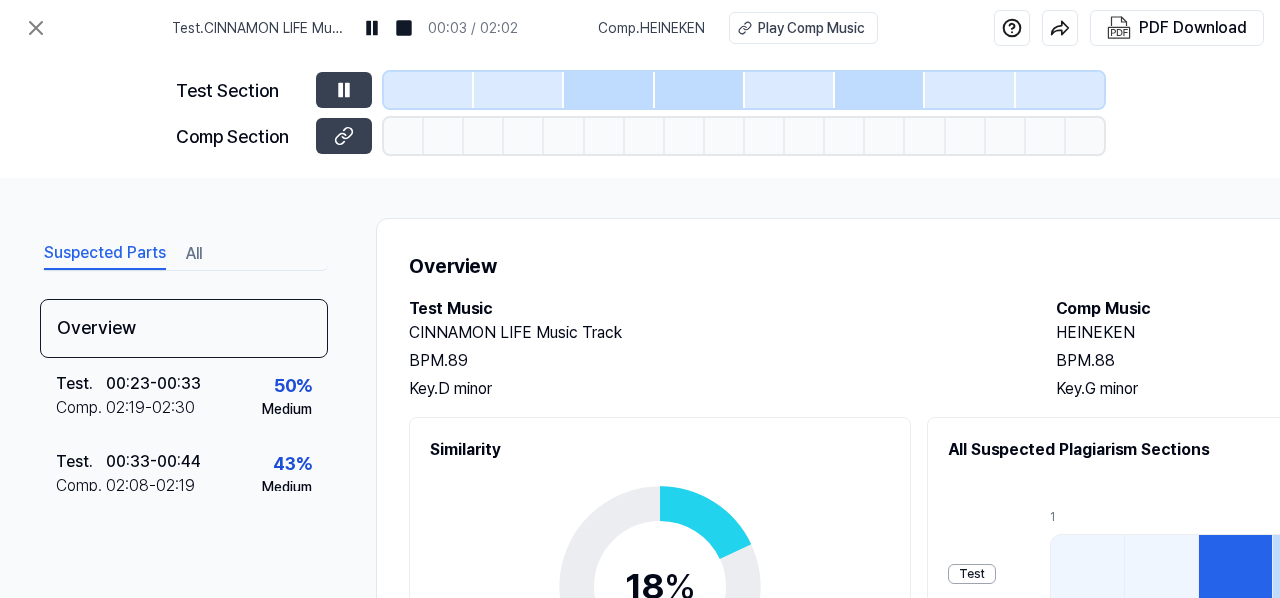 click at bounding box center [609, 90] 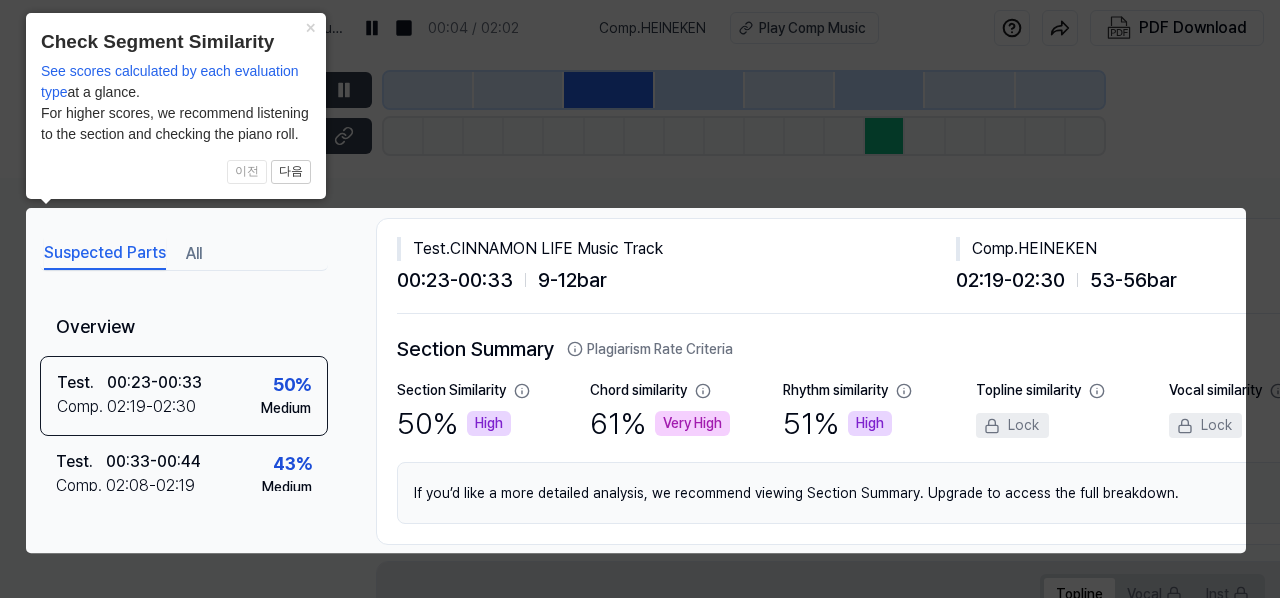 scroll, scrollTop: 0, scrollLeft: 340, axis: horizontal 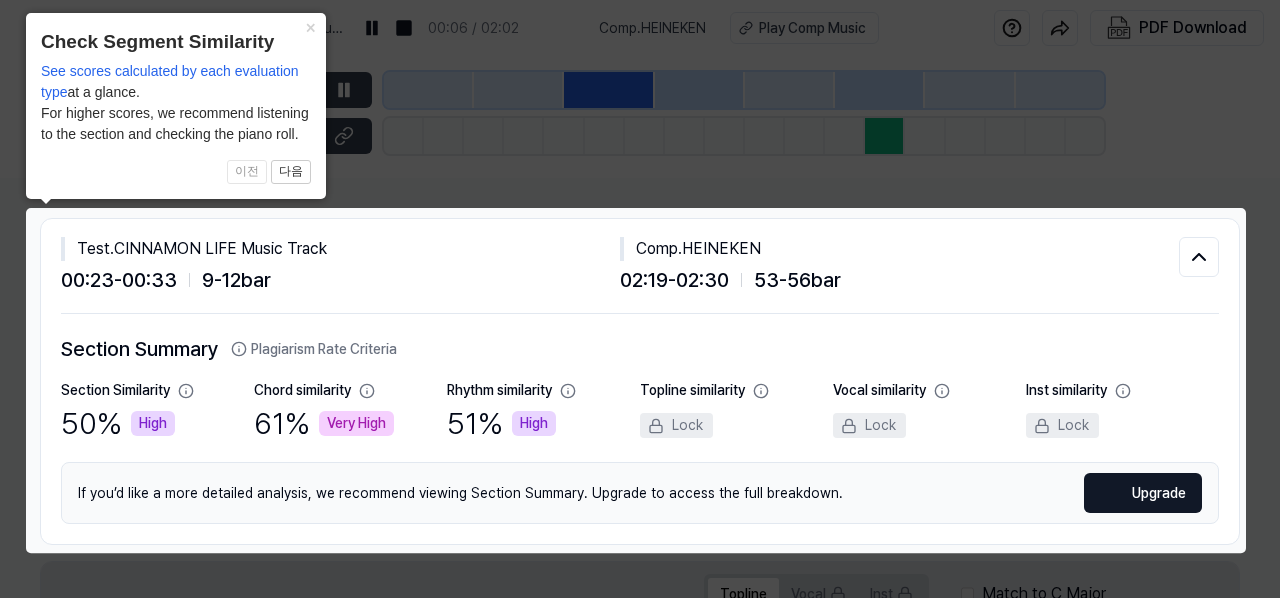 type 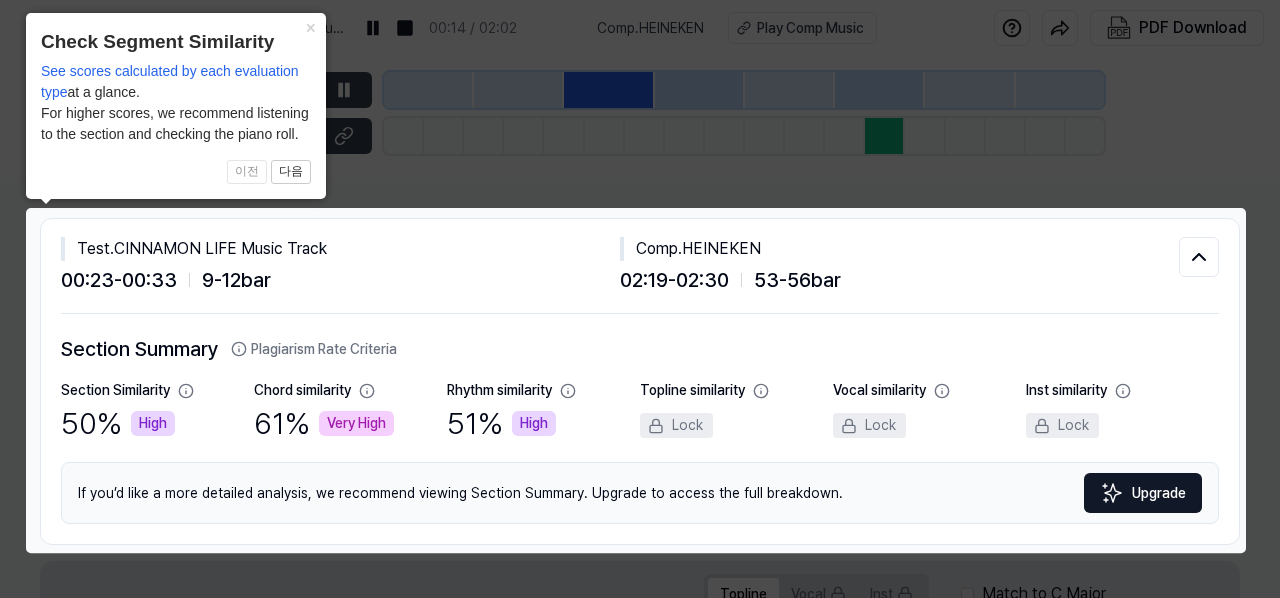 click 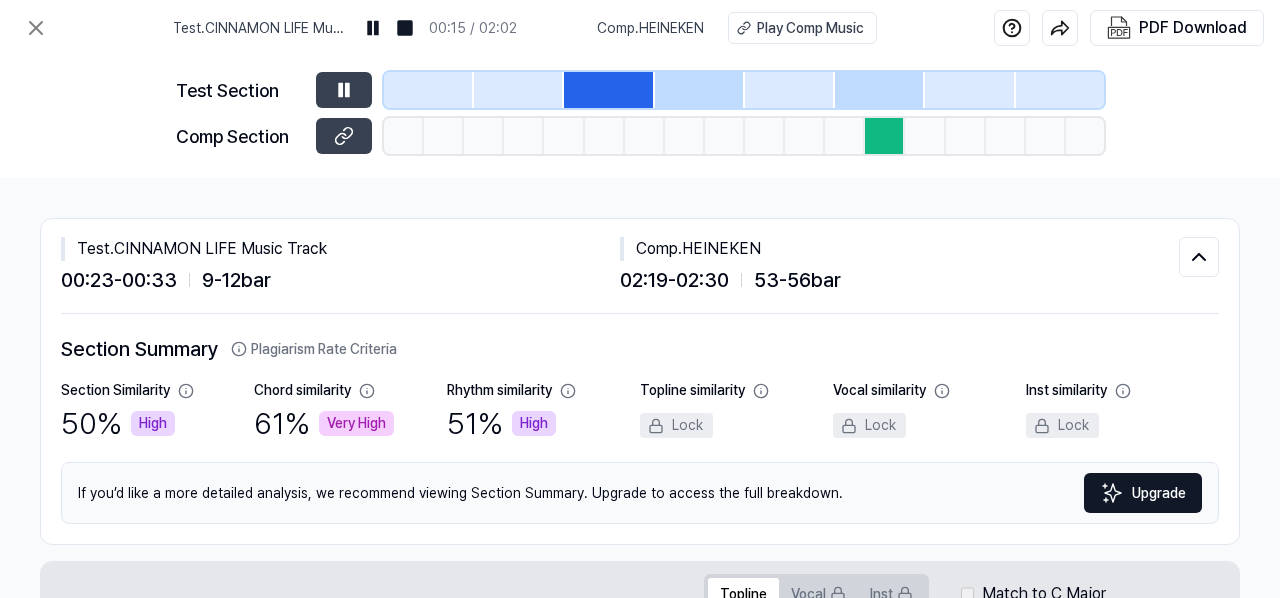 click at bounding box center [609, 90] 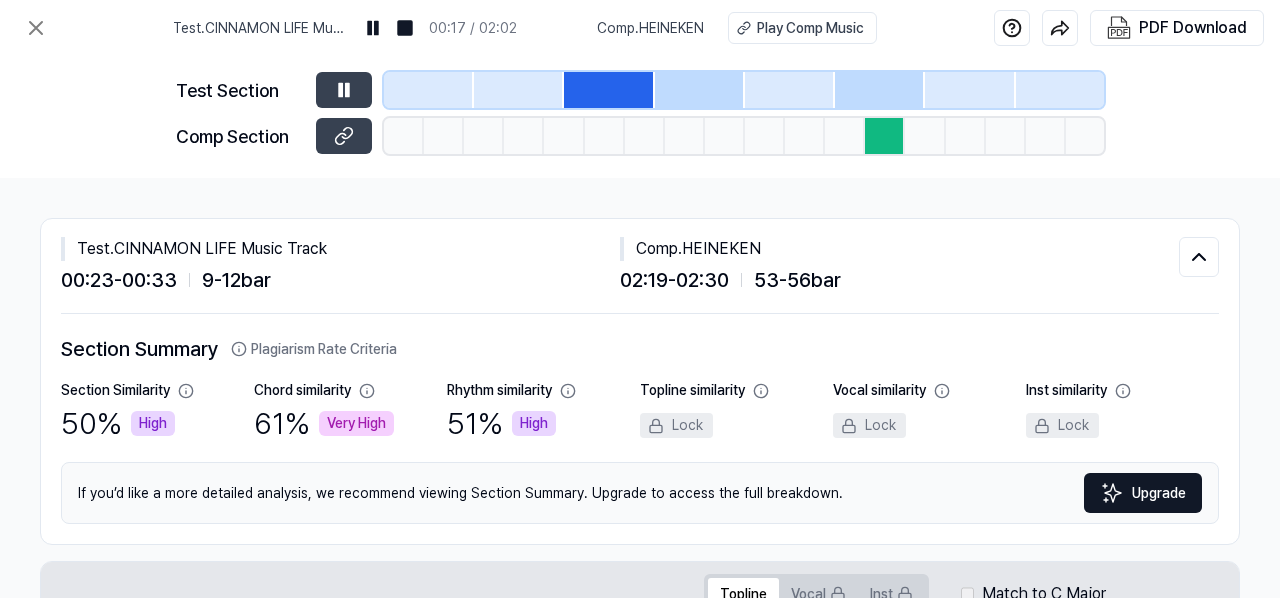 click on "02:19 - 02:30" at bounding box center (674, 280) 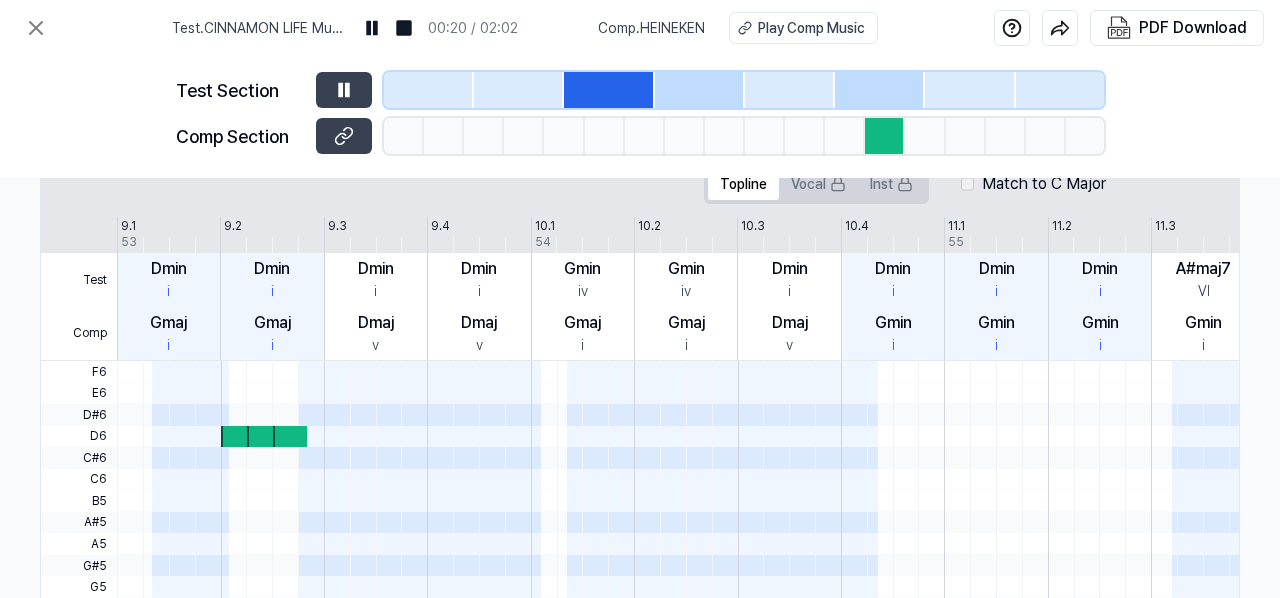 scroll, scrollTop: 411, scrollLeft: 340, axis: both 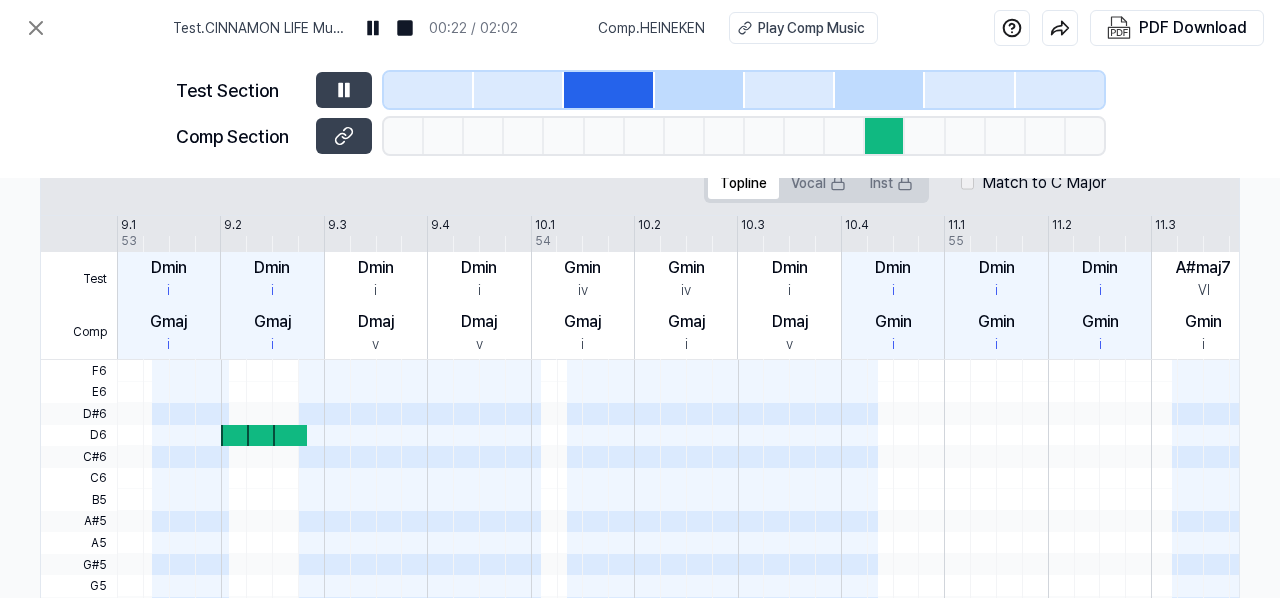 drag, startPoint x: 683, startPoint y: 282, endPoint x: 262, endPoint y: 433, distance: 447.26056 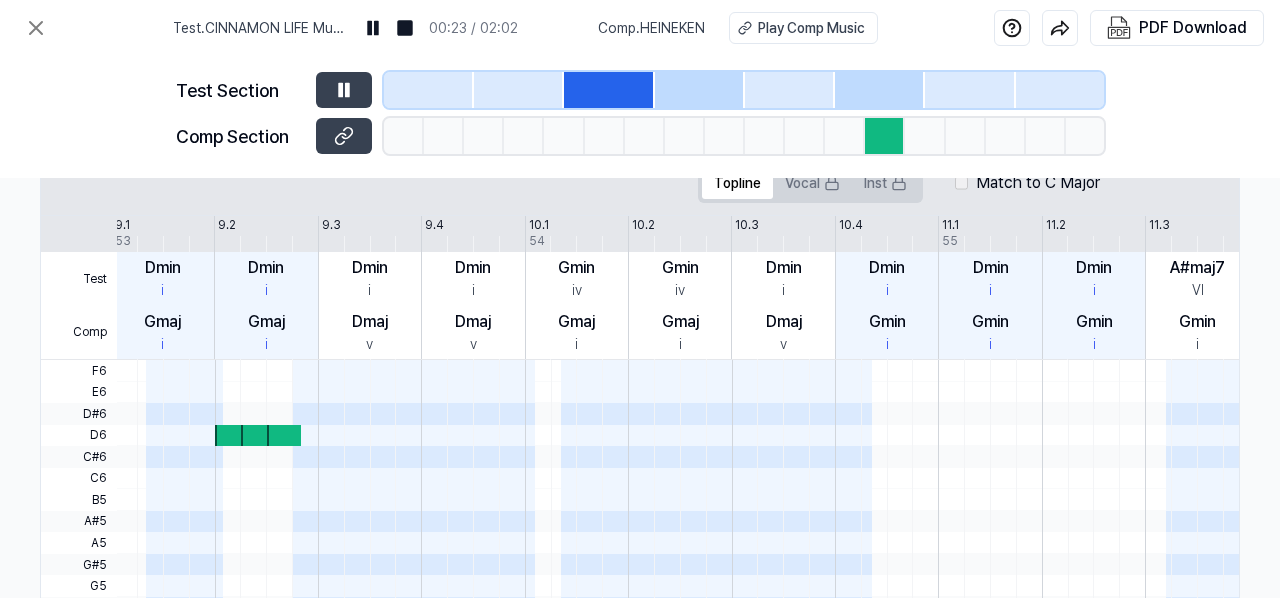 click at bounding box center (284, 436) 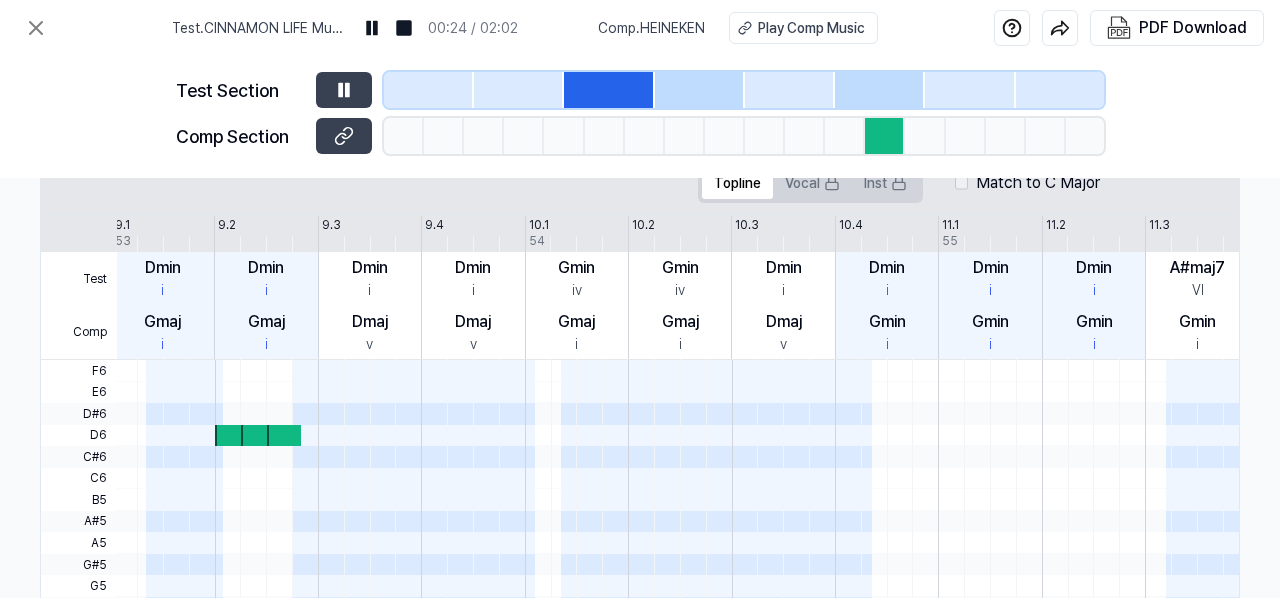click at bounding box center [258, 436] 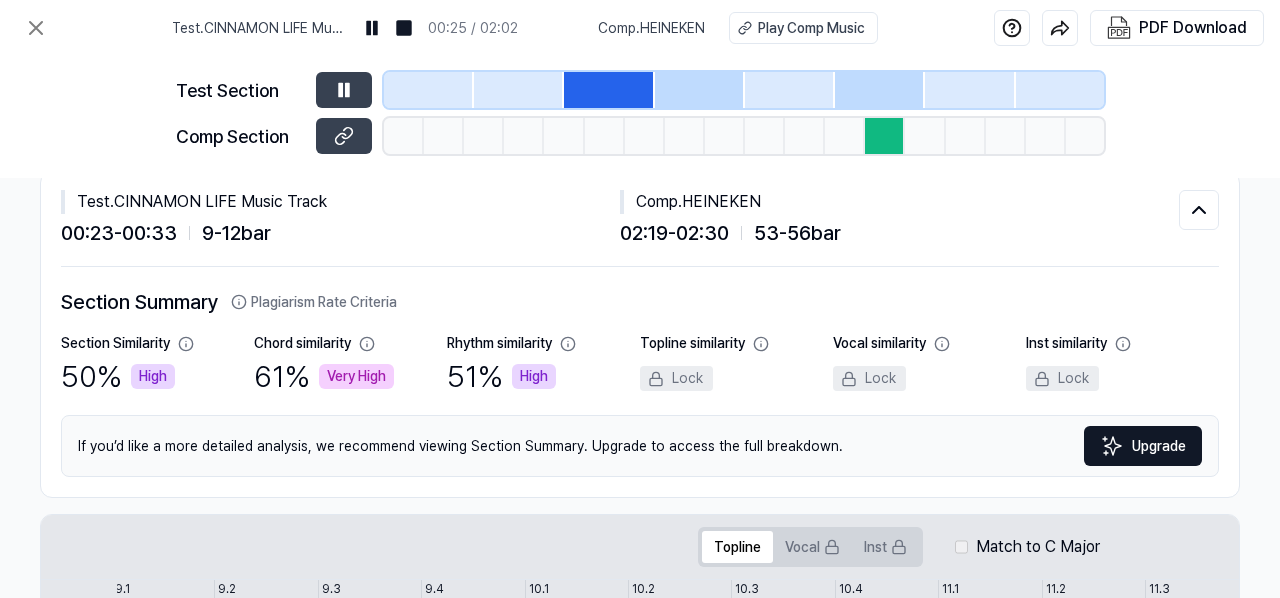 scroll, scrollTop: 0, scrollLeft: 340, axis: horizontal 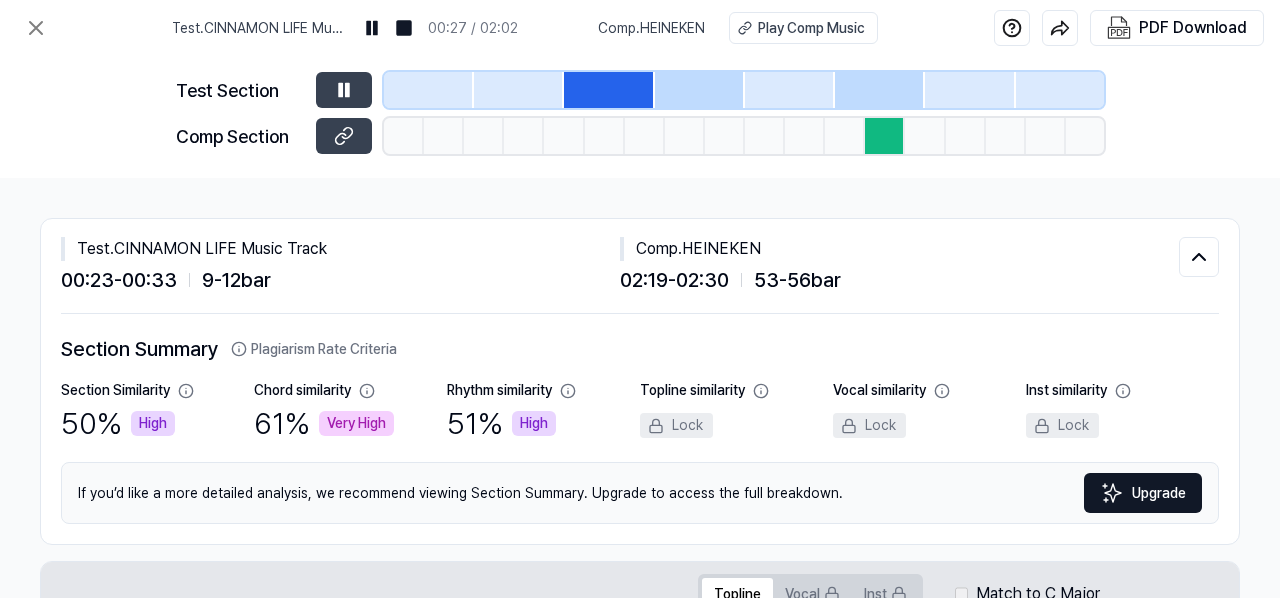 click at bounding box center [609, 90] 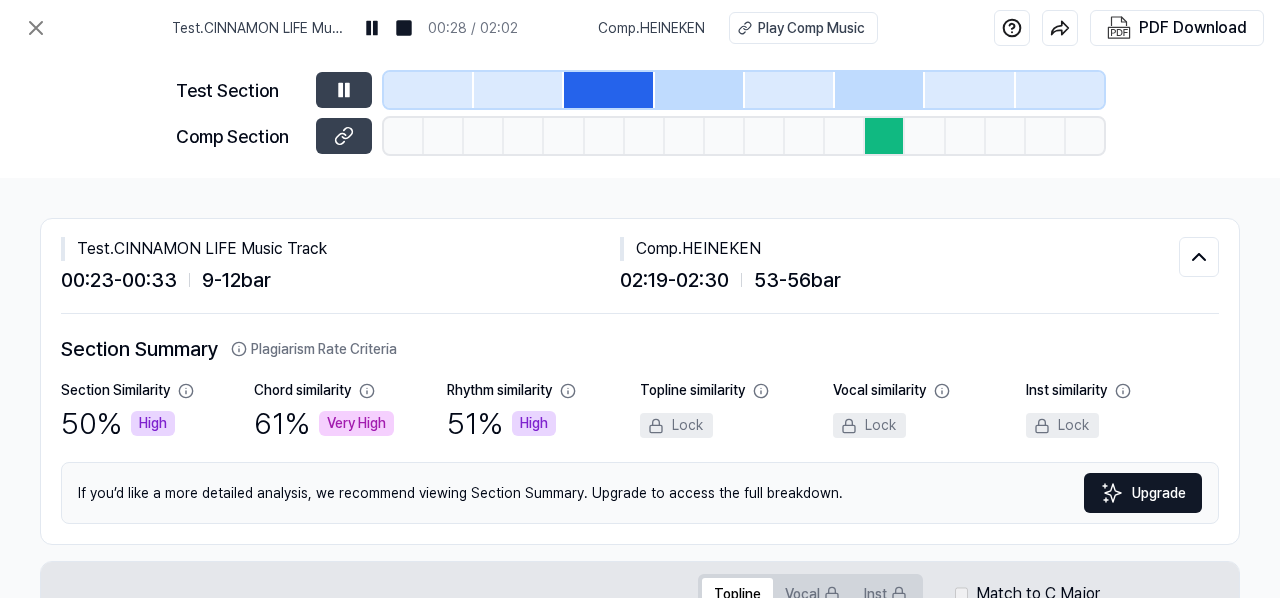 click at bounding box center [700, 90] 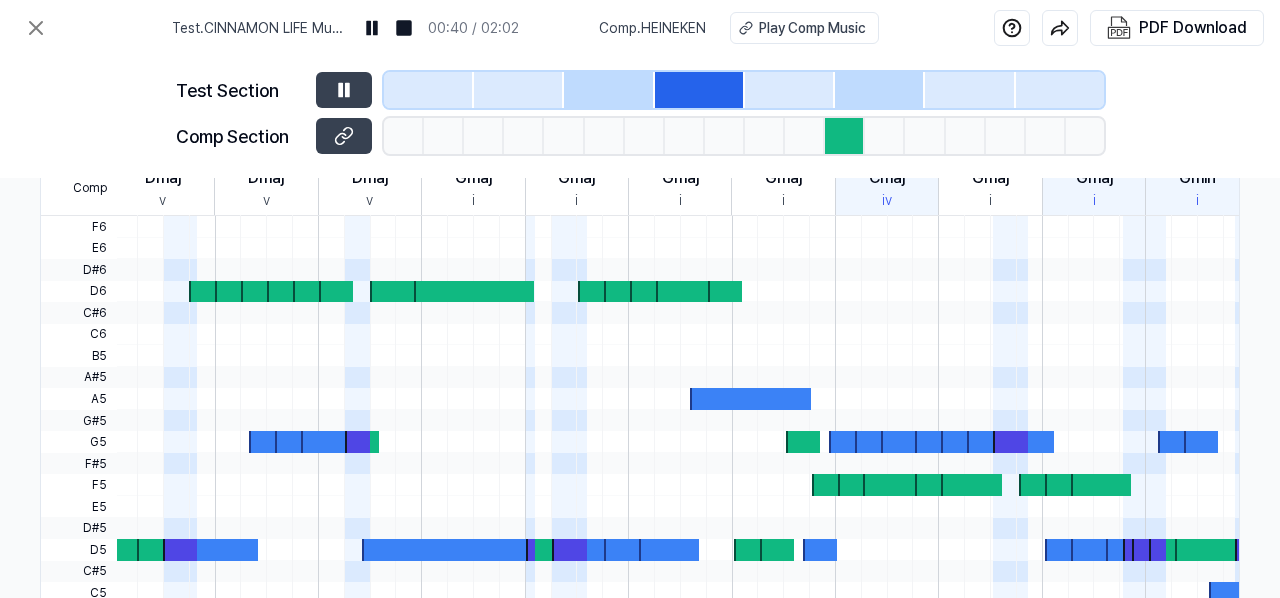 scroll, scrollTop: 554, scrollLeft: 344, axis: both 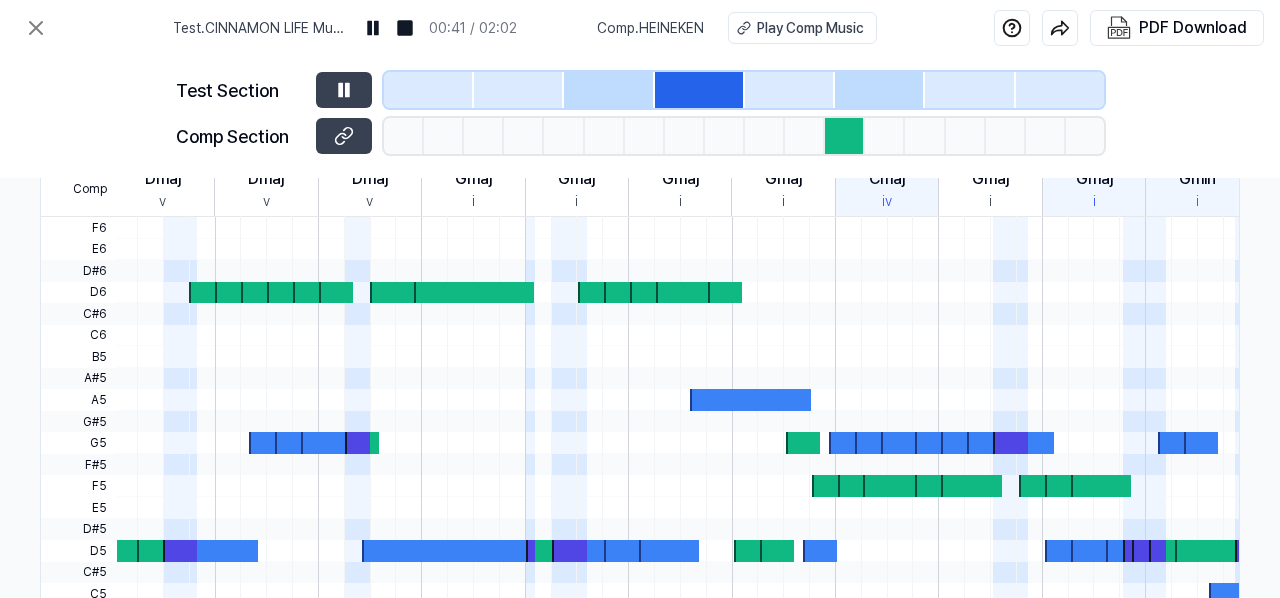 click at bounding box center (902, 443) 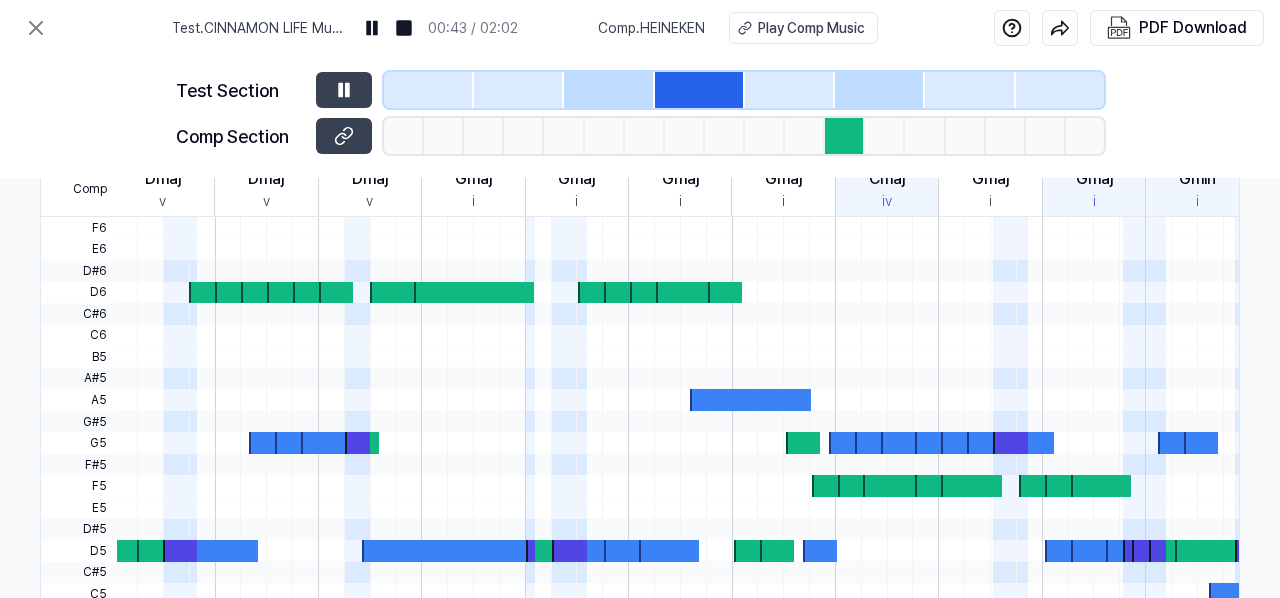click at bounding box center (902, 443) 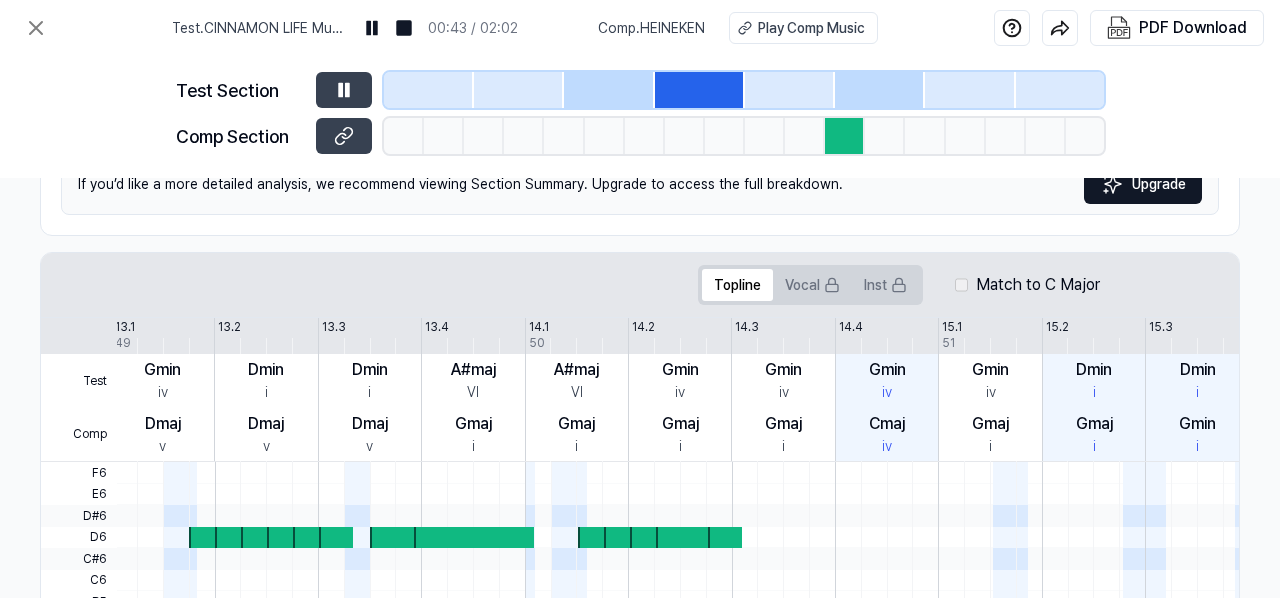 scroll, scrollTop: 284, scrollLeft: 344, axis: both 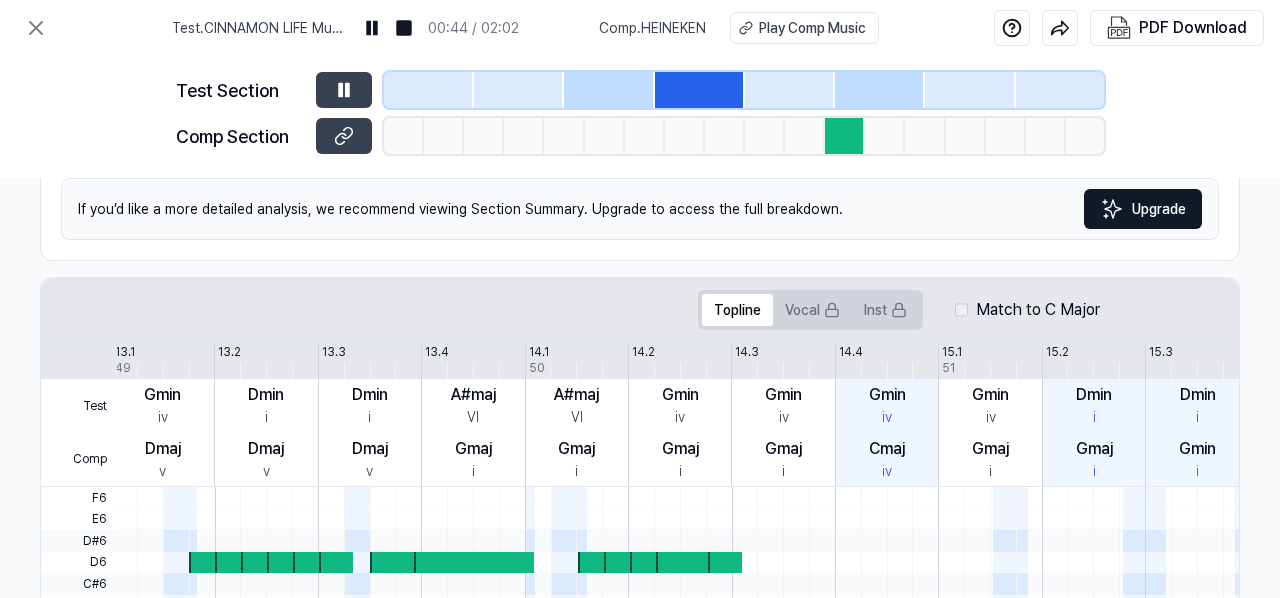 click at bounding box center [790, 90] 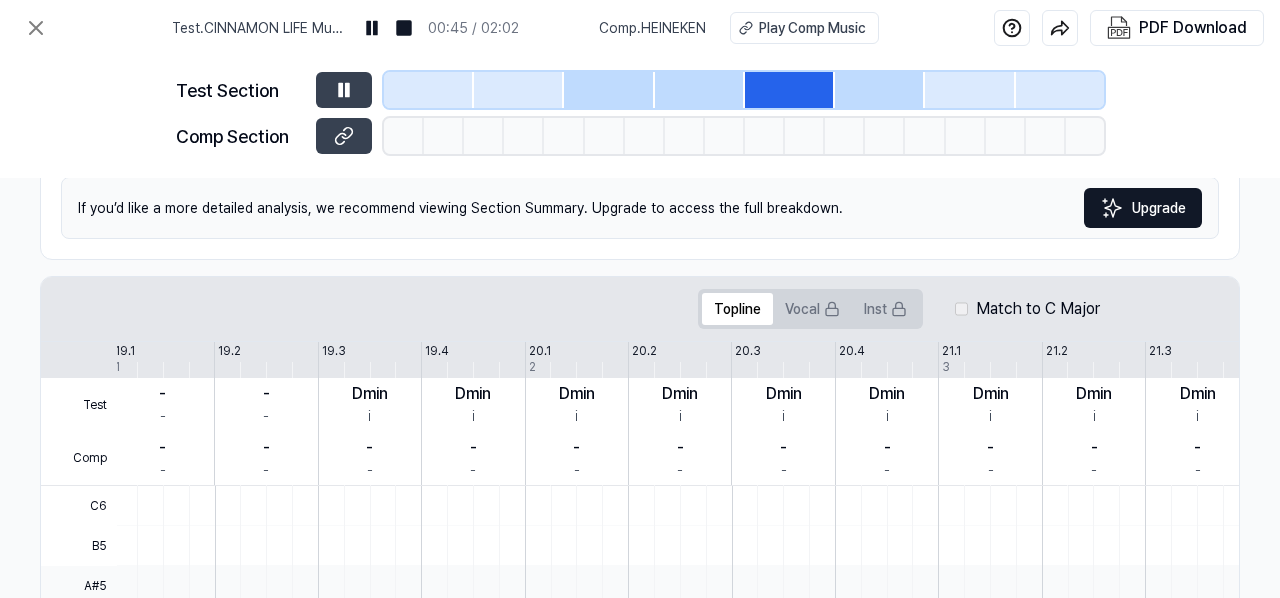 click at bounding box center (880, 90) 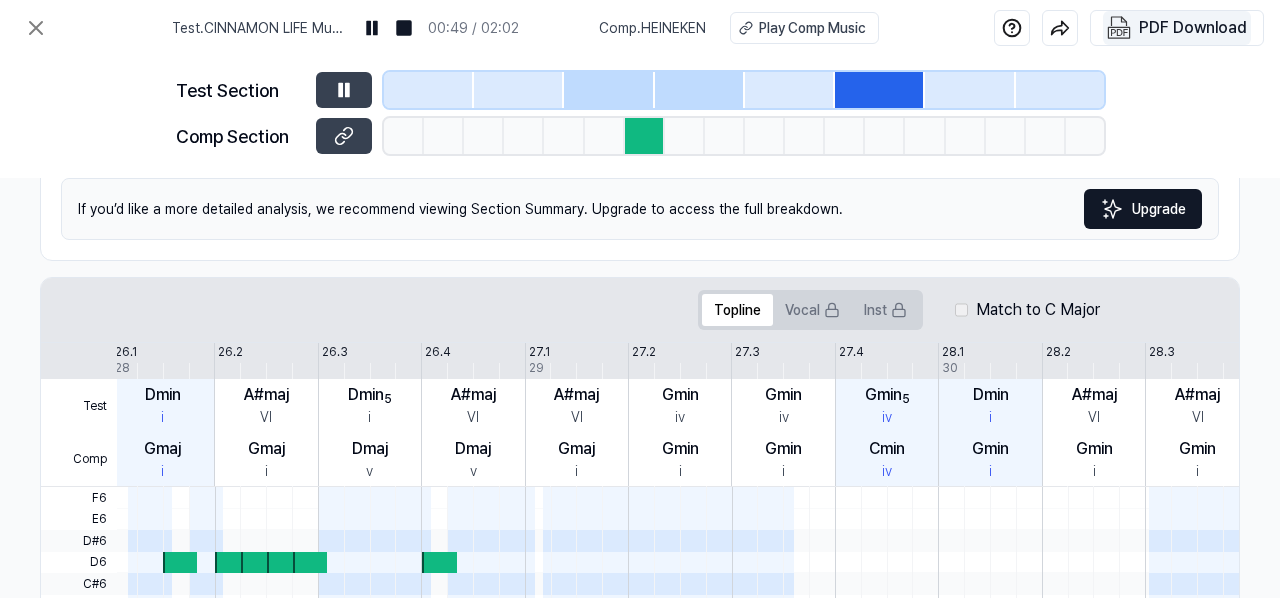 click on "PDF Download" at bounding box center (1193, 28) 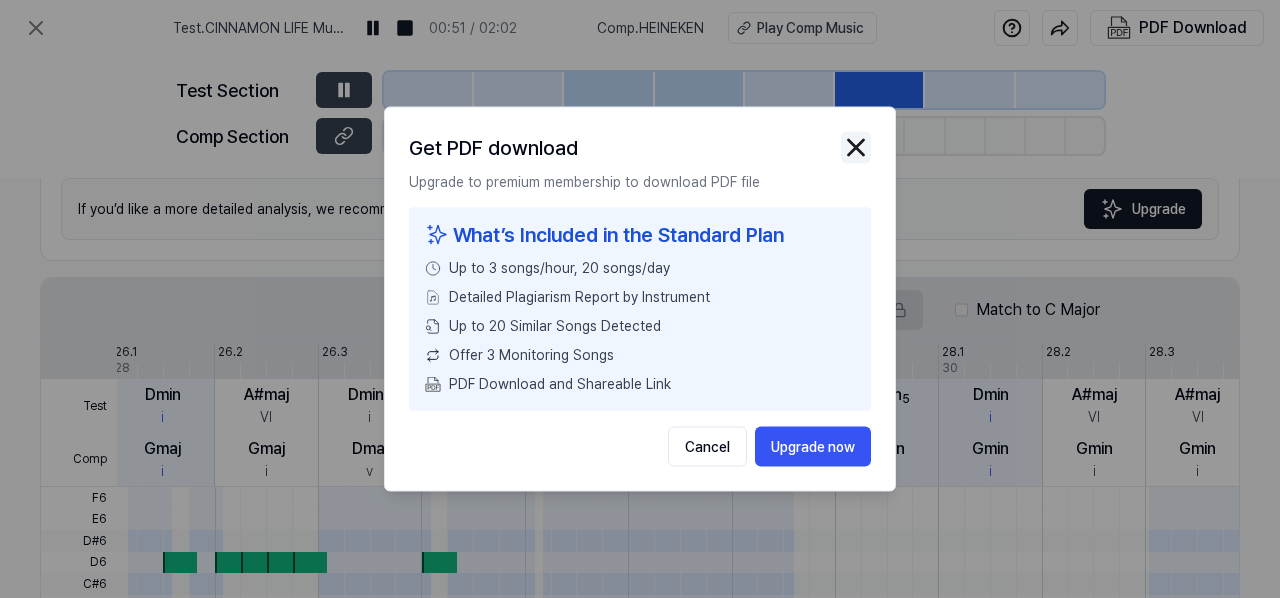 click at bounding box center [856, 148] 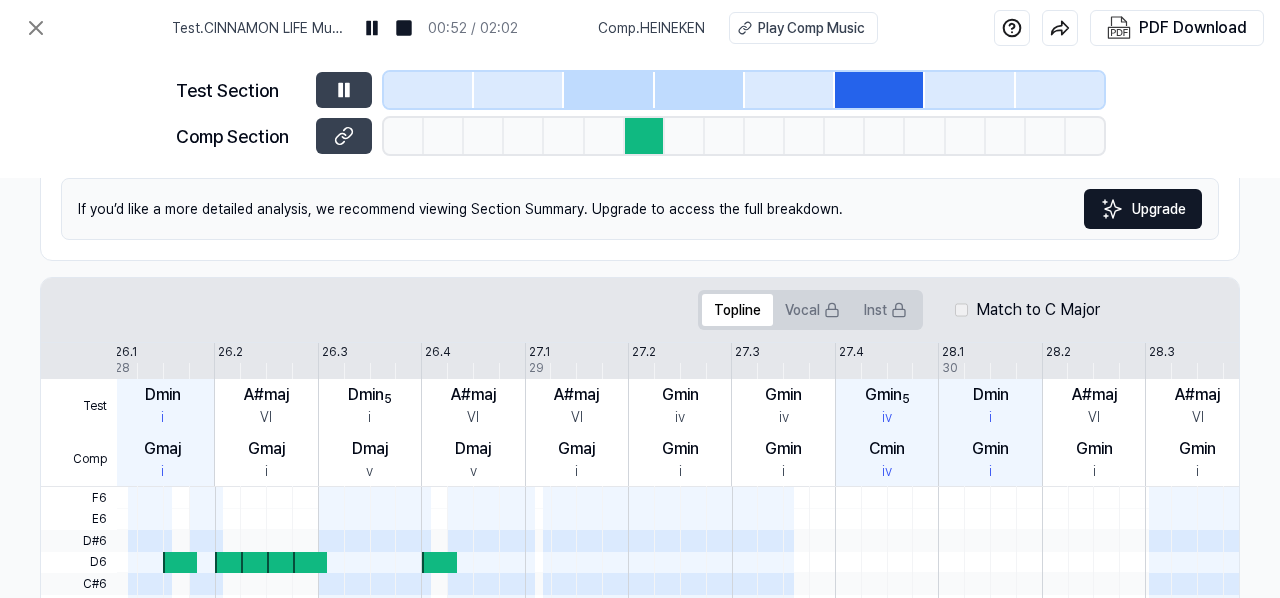 click at bounding box center (700, 90) 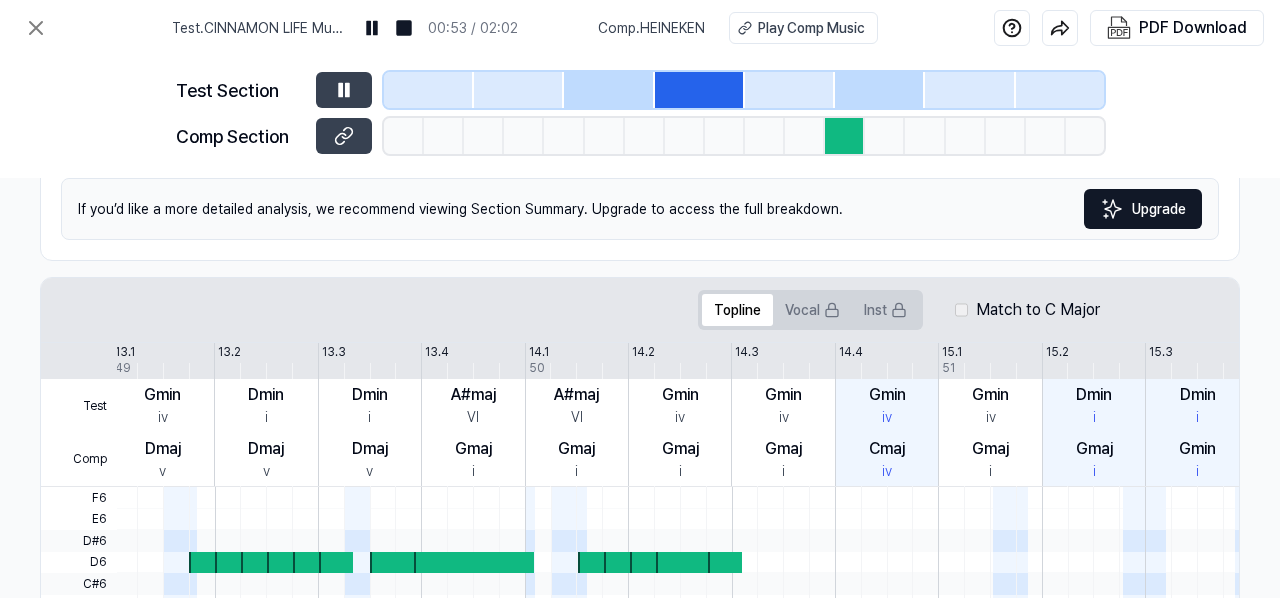 click at bounding box center [609, 90] 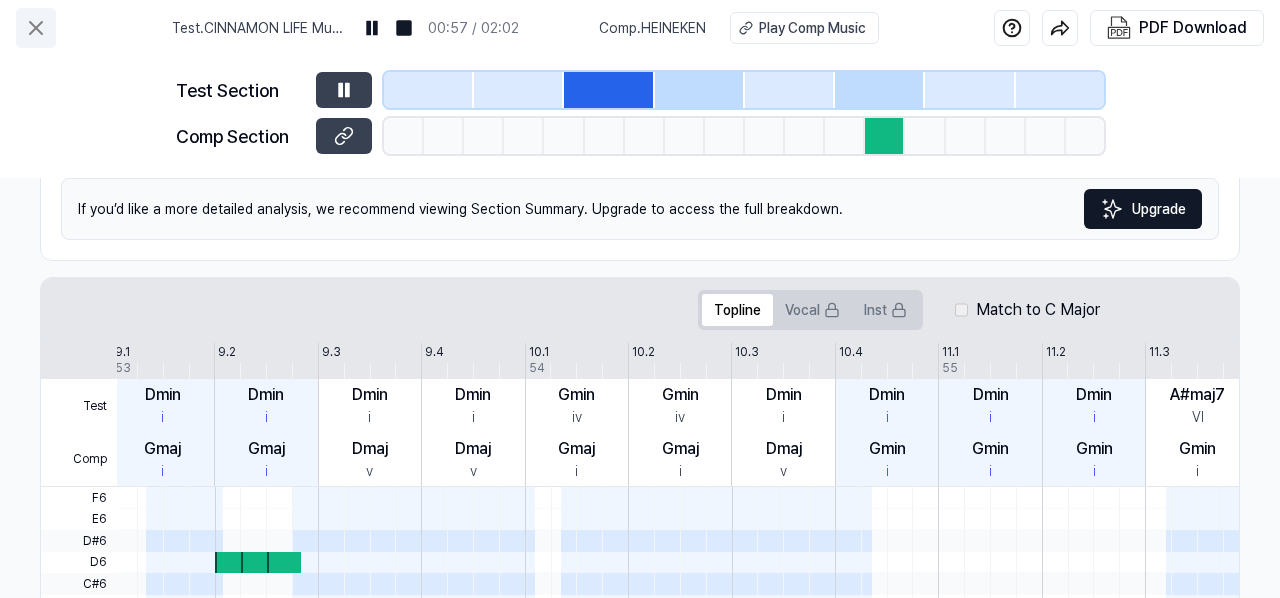 click 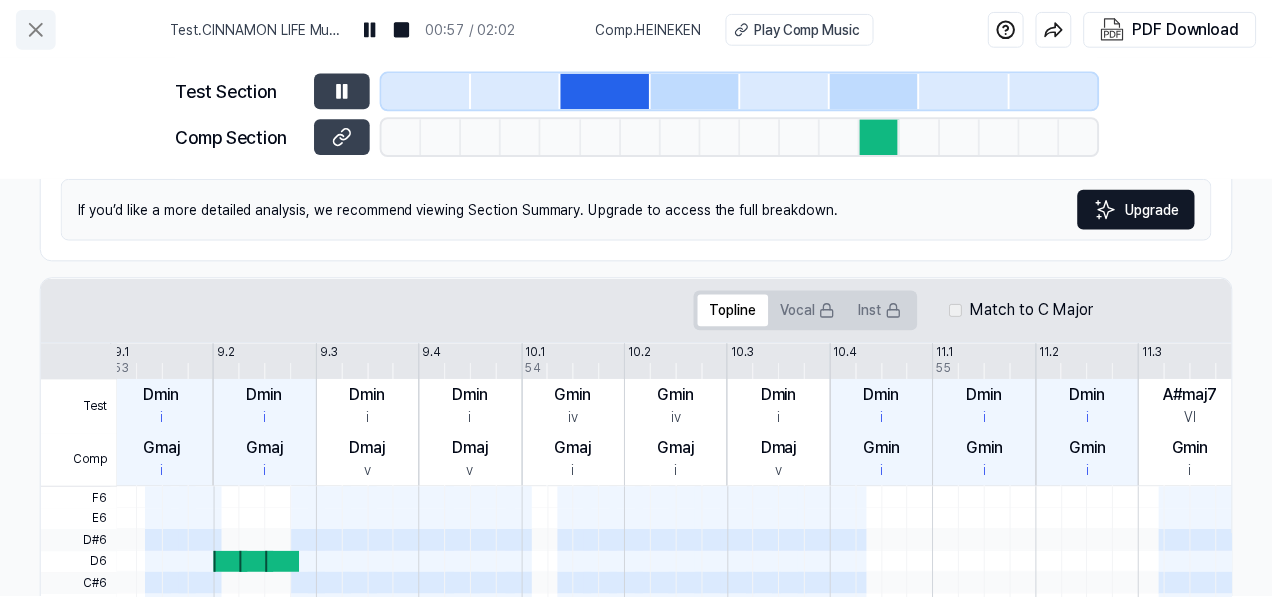 scroll, scrollTop: 106, scrollLeft: 0, axis: vertical 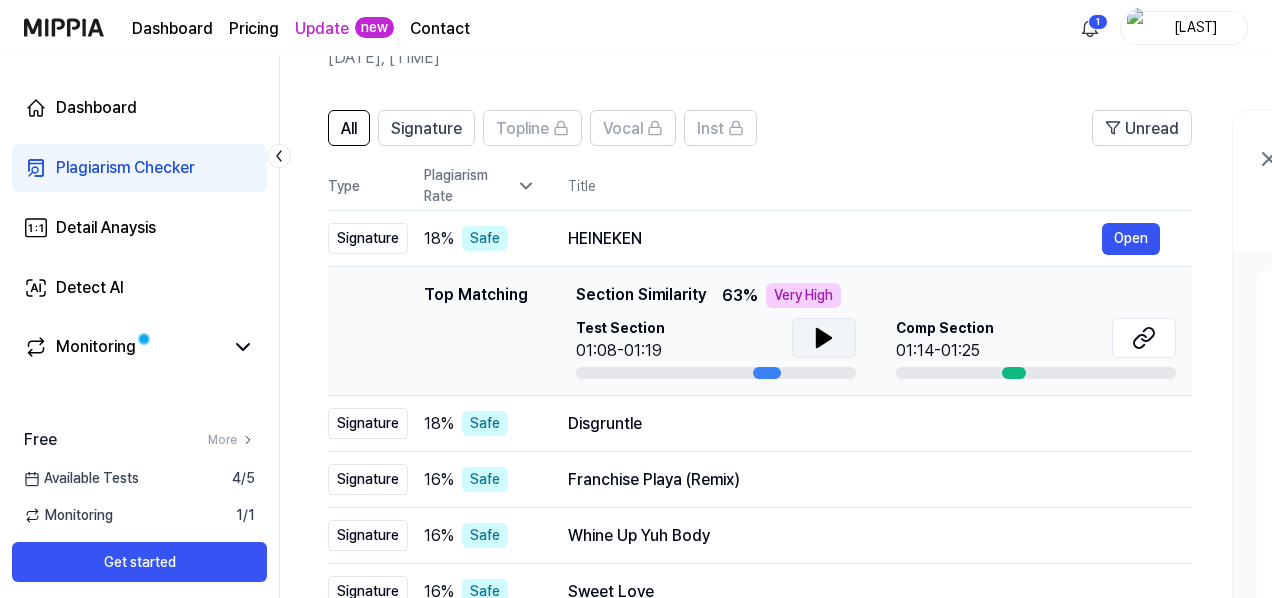 click 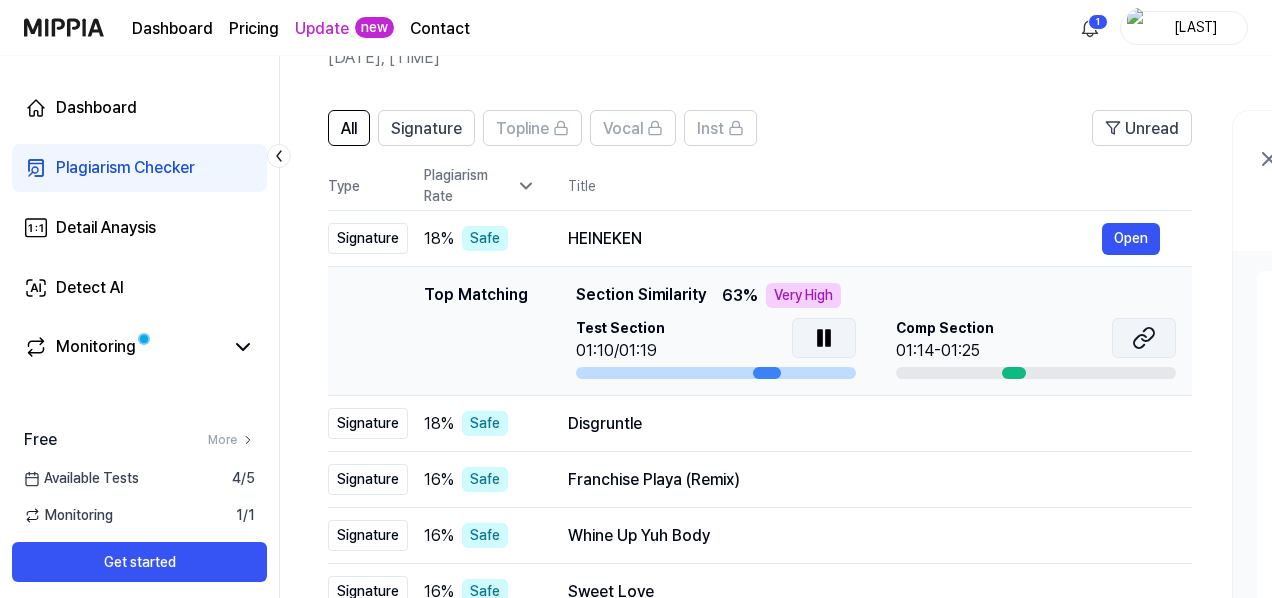 click at bounding box center (1144, 338) 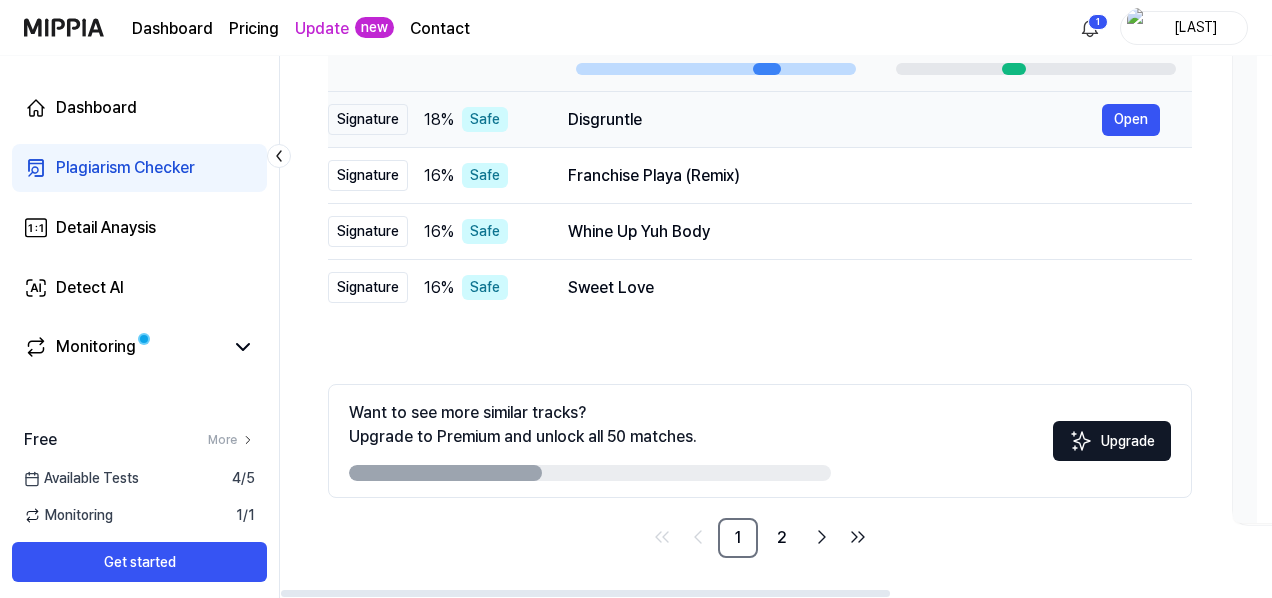 scroll, scrollTop: 0, scrollLeft: 0, axis: both 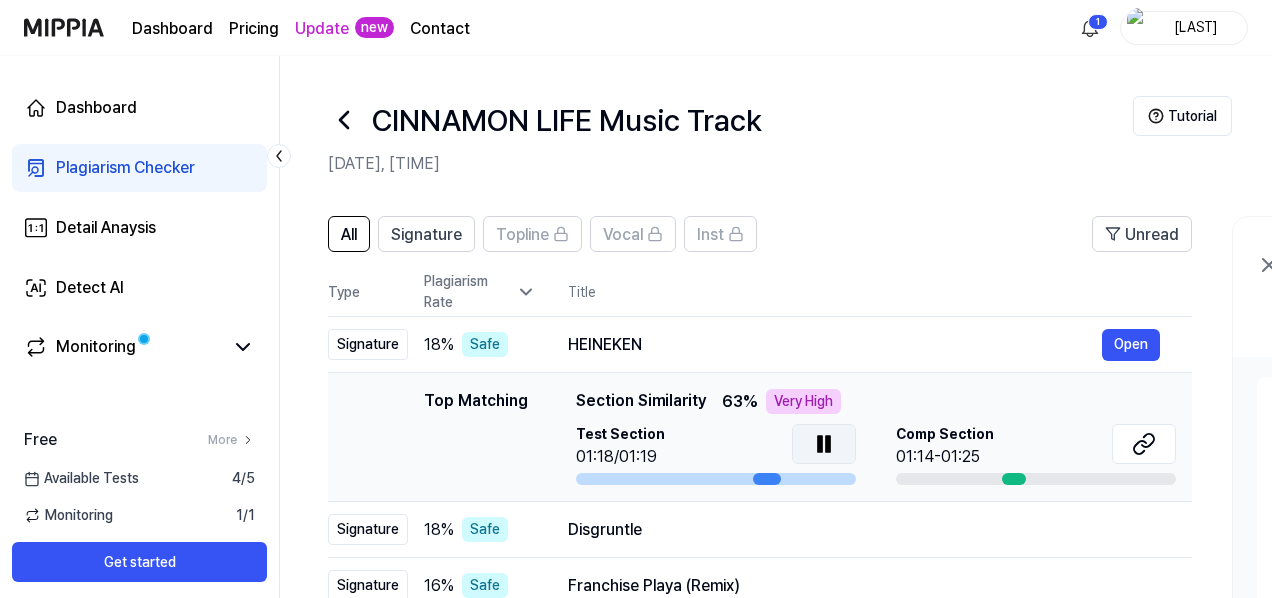click at bounding box center (824, 444) 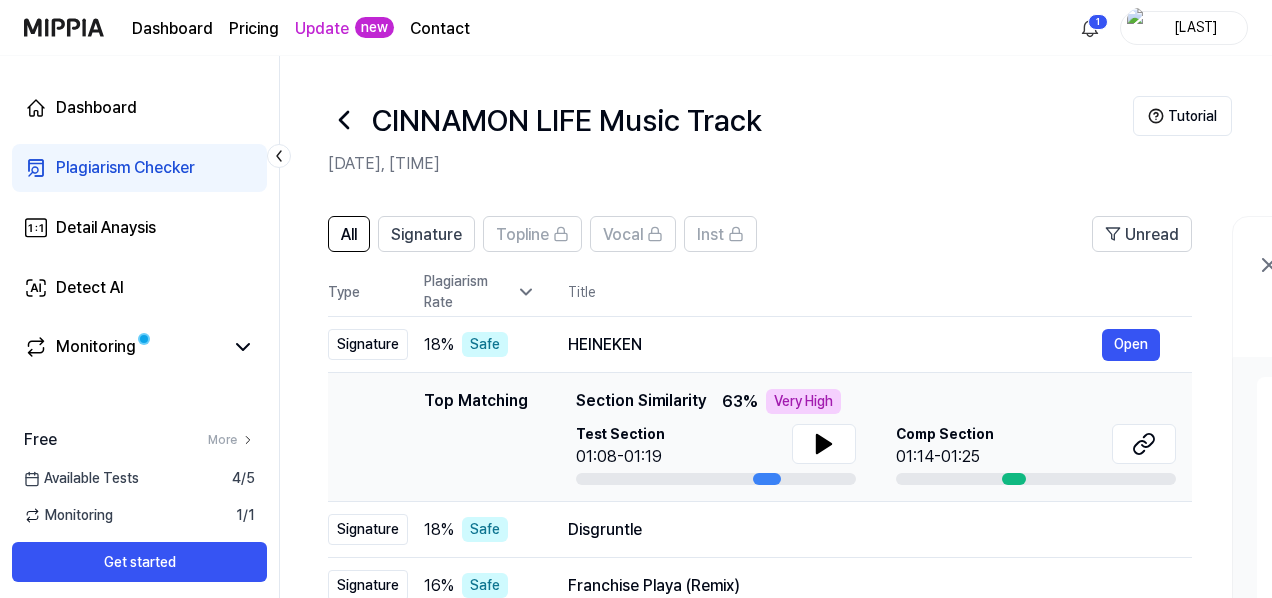 click at bounding box center (716, 479) 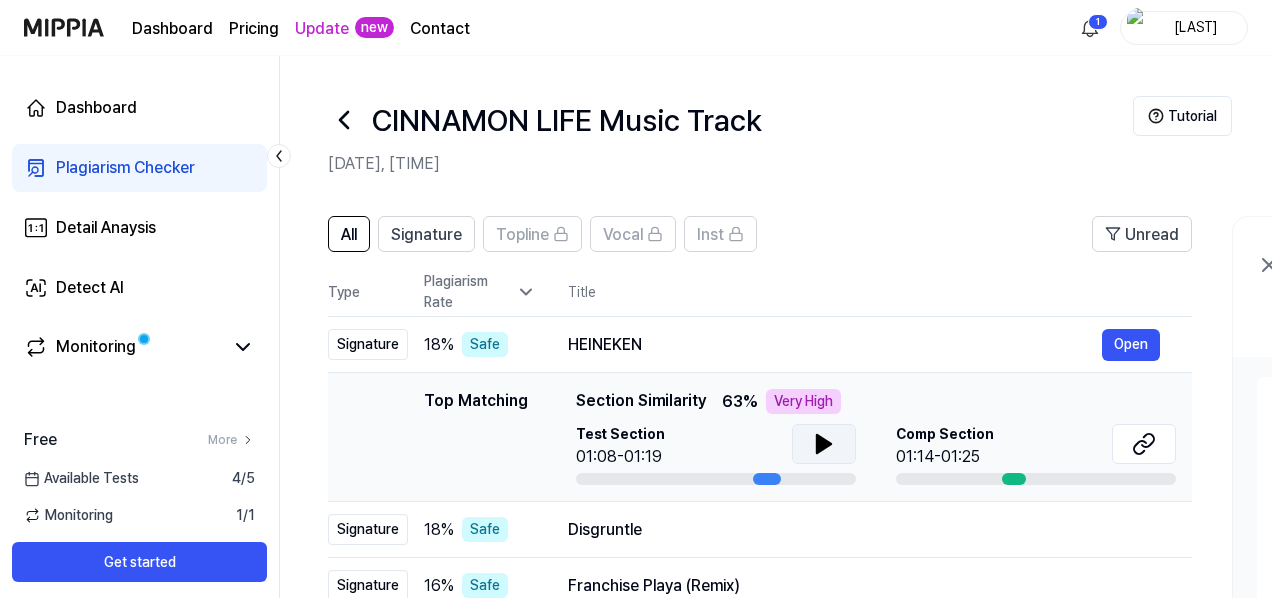 click 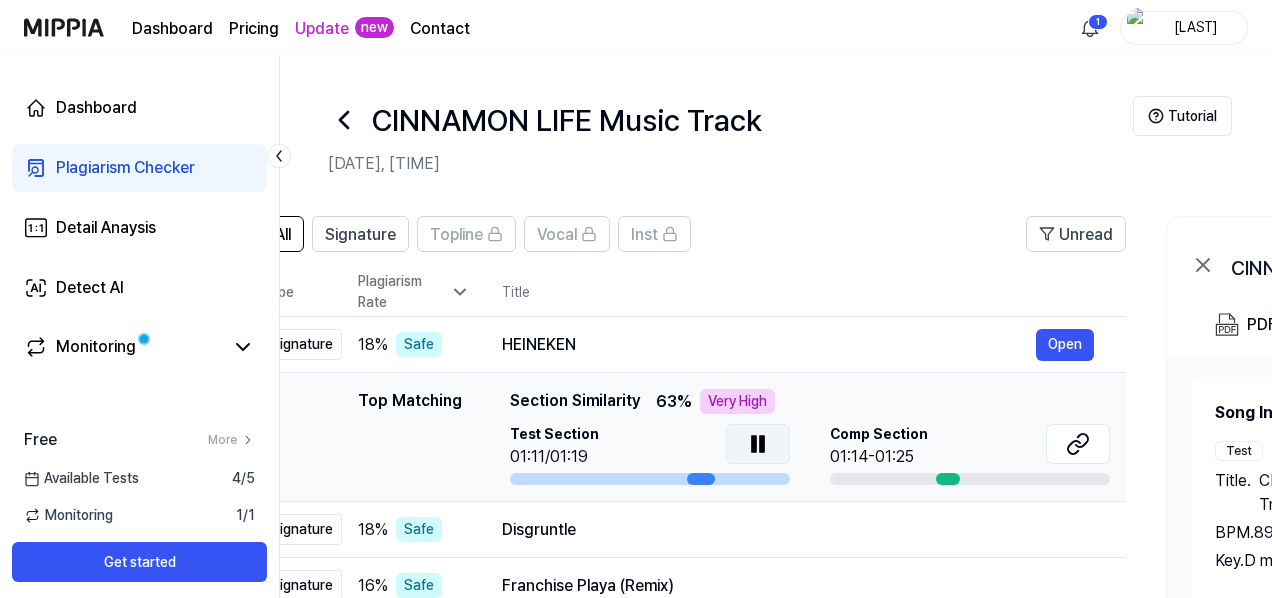 drag, startPoint x: 767, startPoint y: 479, endPoint x: 724, endPoint y: 480, distance: 43.011627 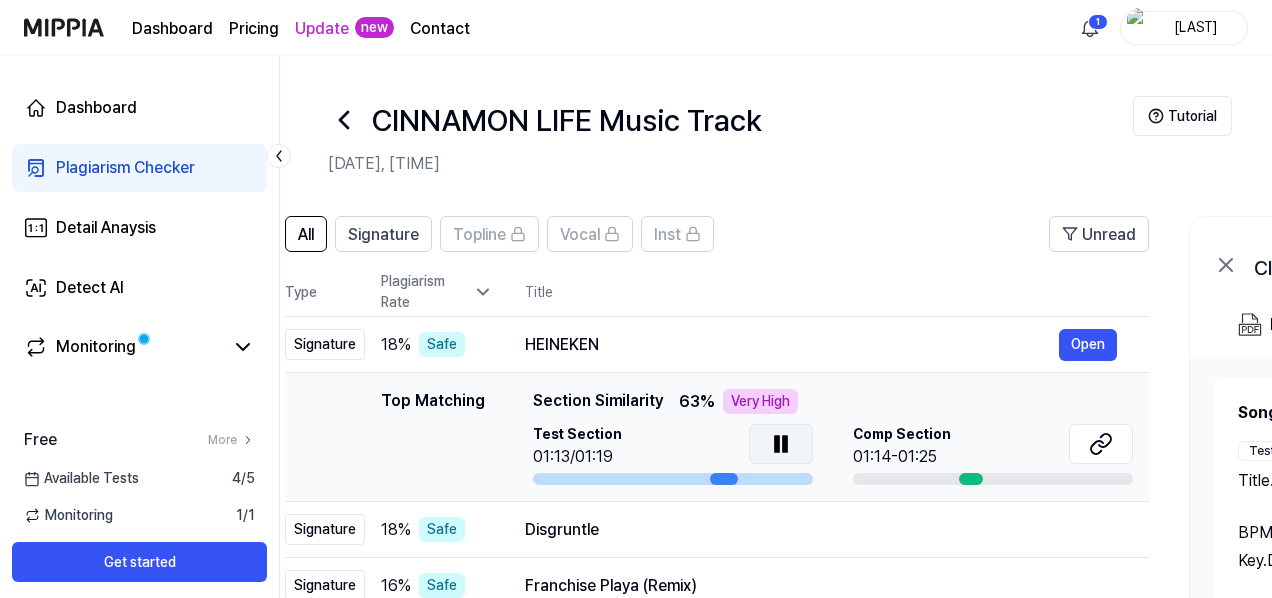 drag, startPoint x: 364, startPoint y: 141, endPoint x: 346, endPoint y: 120, distance: 27.658634 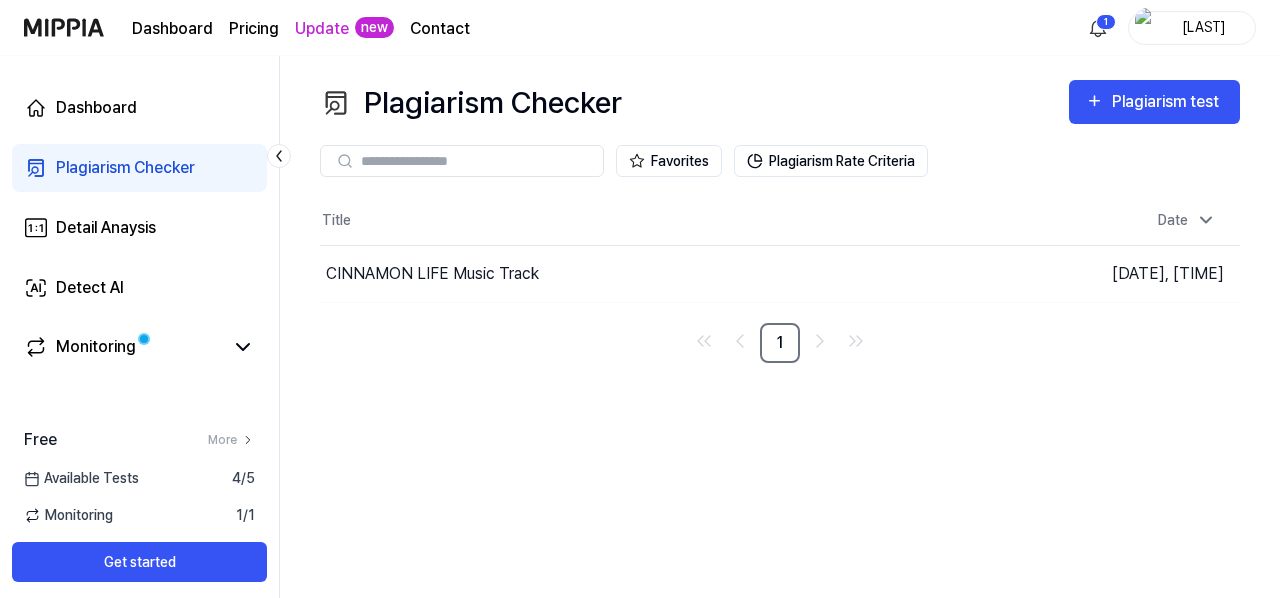 click on "Plagiarism Checker" at bounding box center (471, 102) 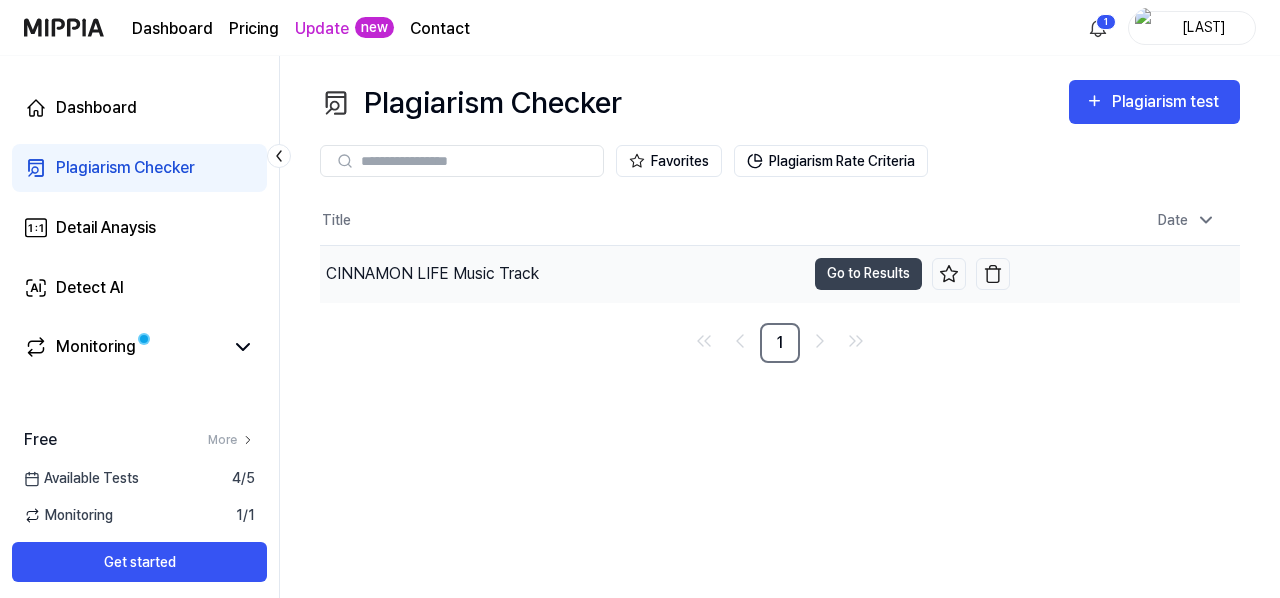 click on "CINNAMON LIFE Music Track" at bounding box center [432, 274] 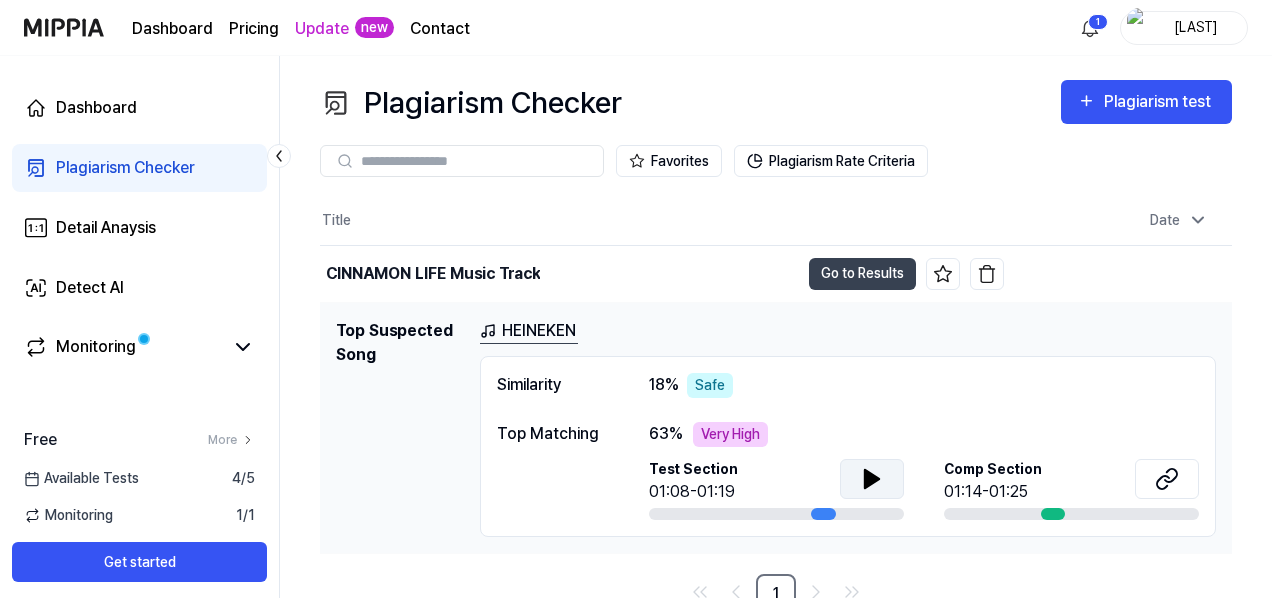 click at bounding box center [872, 479] 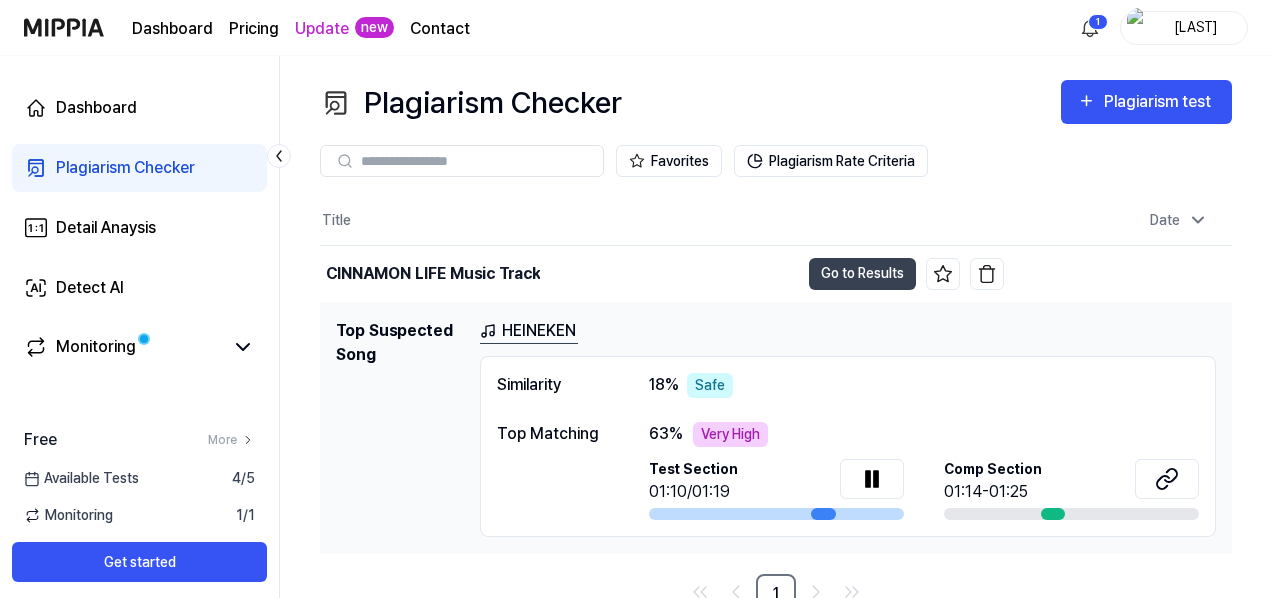 click at bounding box center (776, 514) 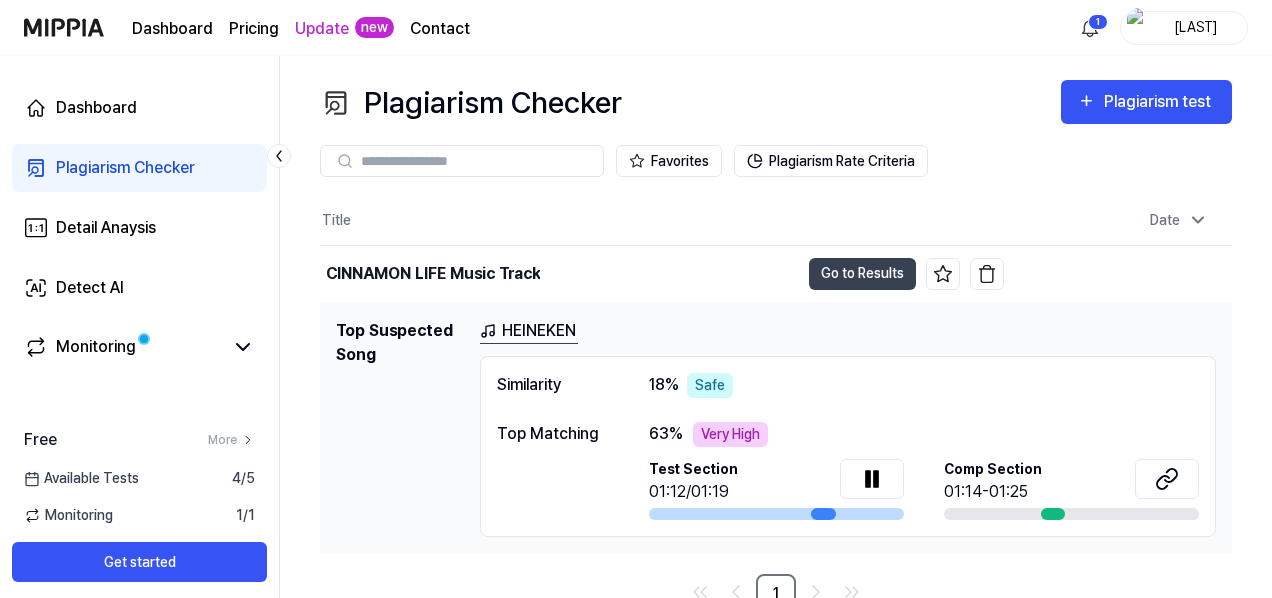 drag, startPoint x: 820, startPoint y: 511, endPoint x: 735, endPoint y: 509, distance: 85.02353 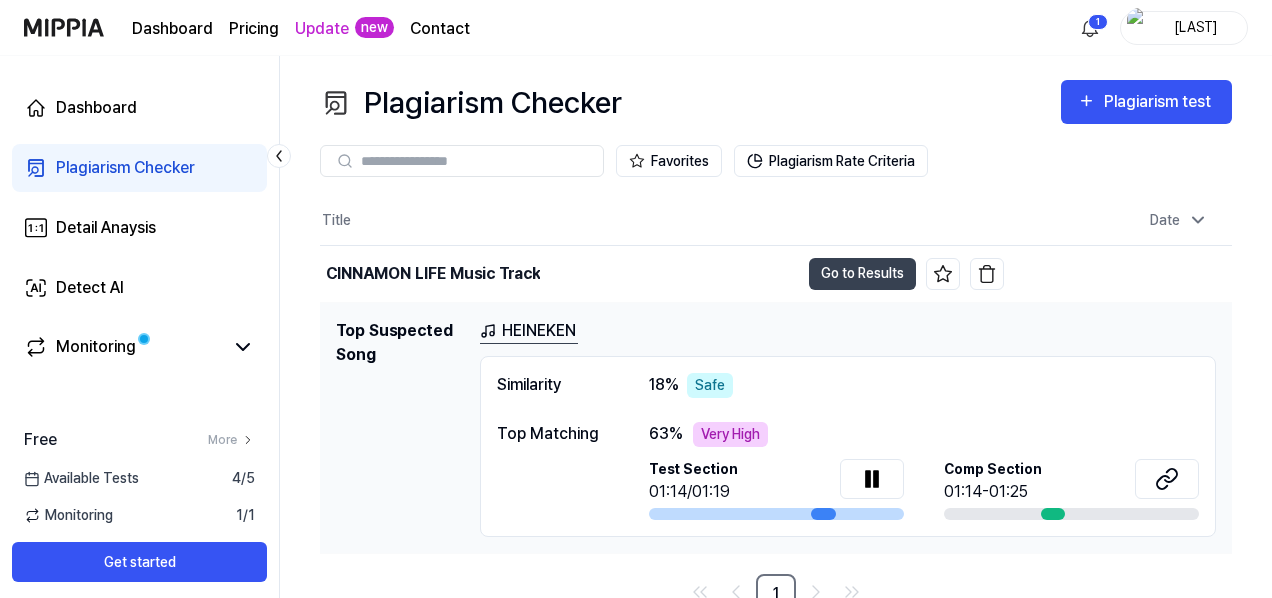 scroll, scrollTop: 14, scrollLeft: 0, axis: vertical 